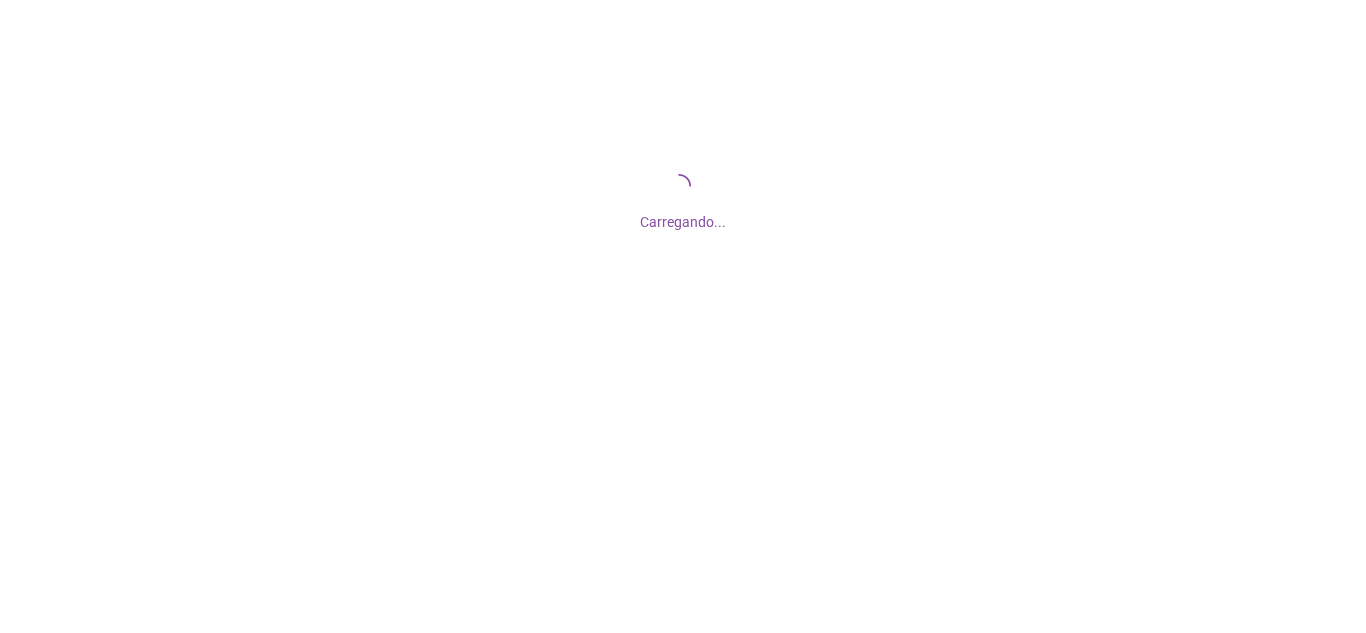 scroll, scrollTop: 0, scrollLeft: 0, axis: both 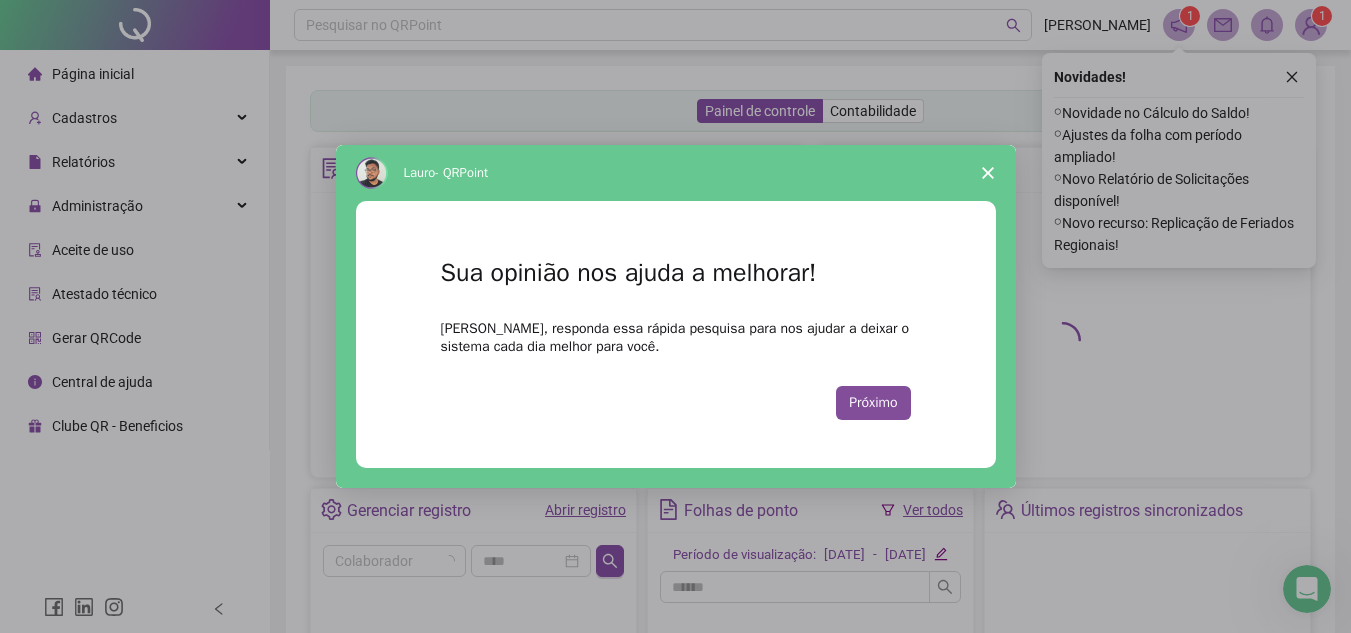 click 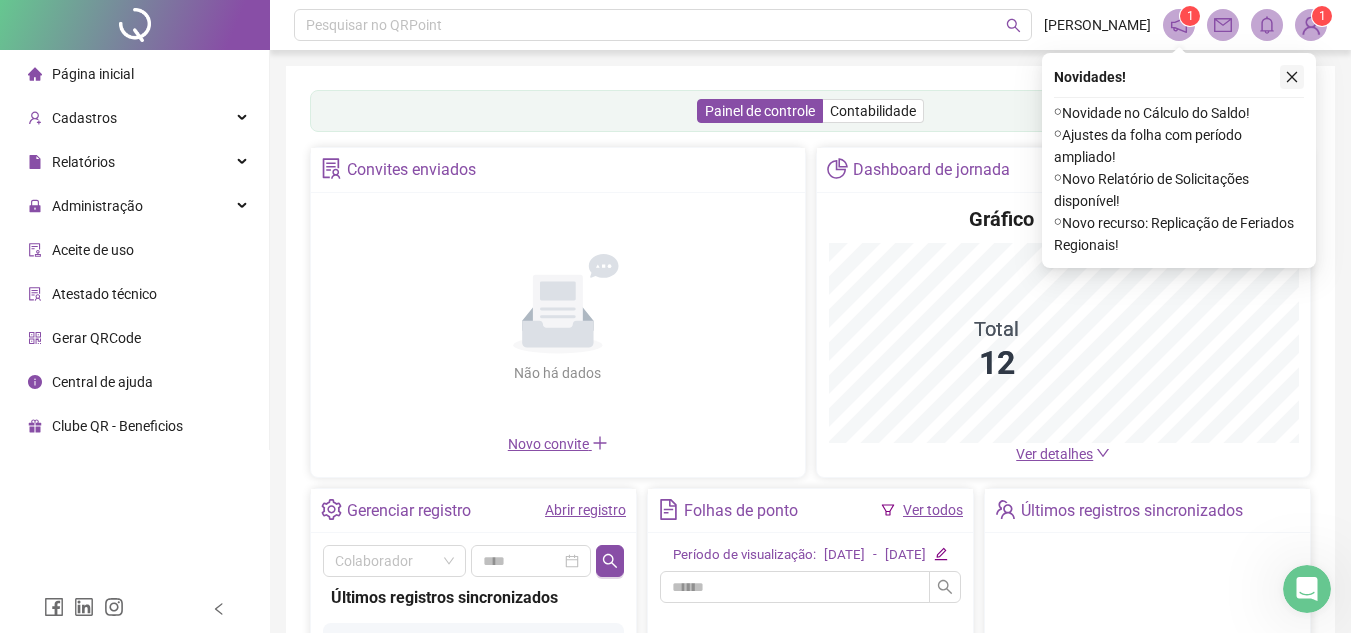 click 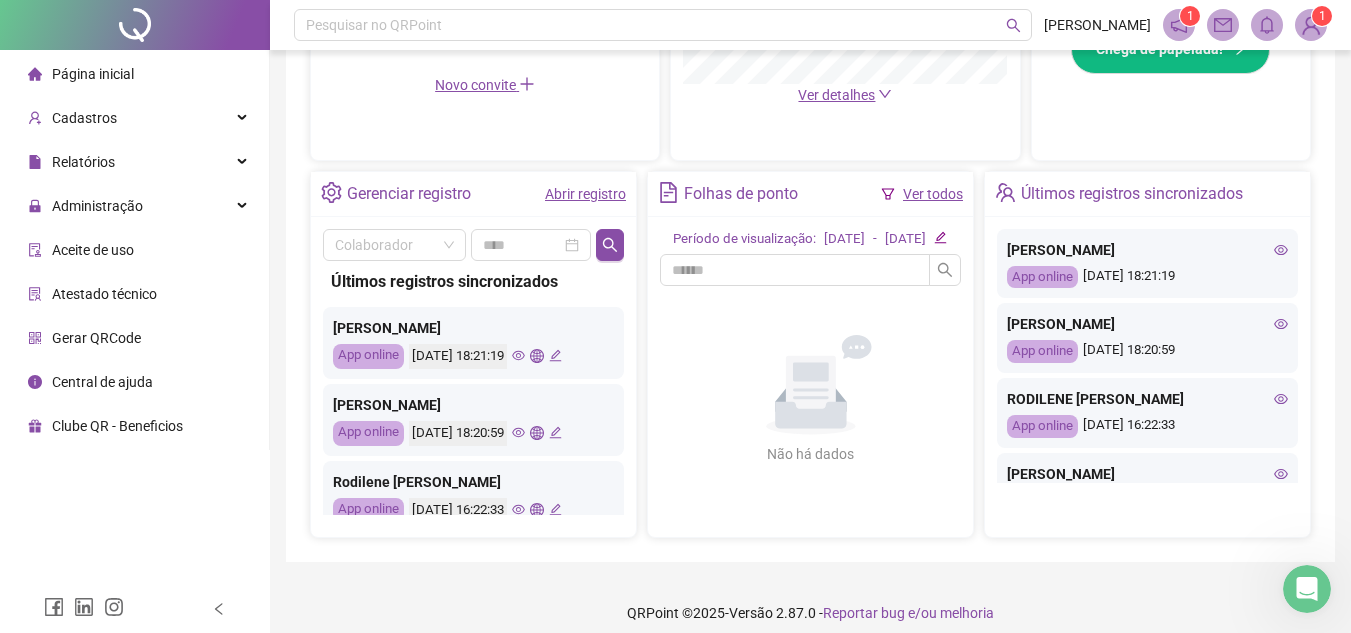 scroll, scrollTop: 679, scrollLeft: 0, axis: vertical 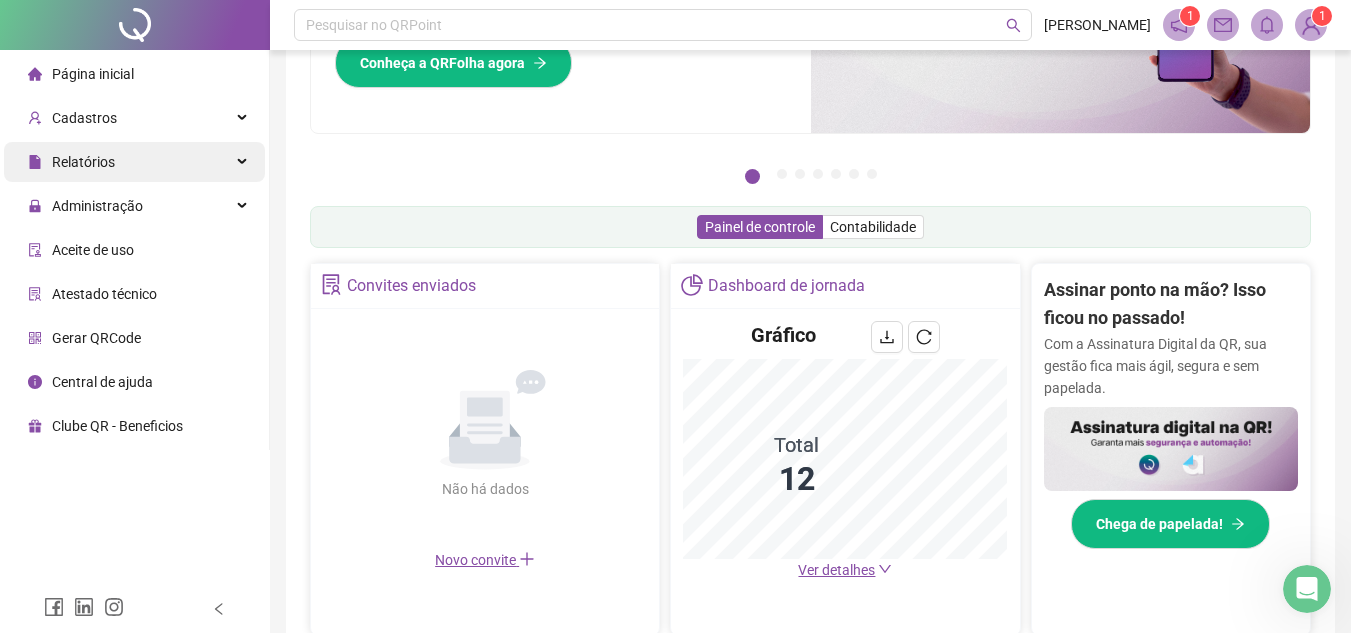 click on "Relatórios" at bounding box center [134, 162] 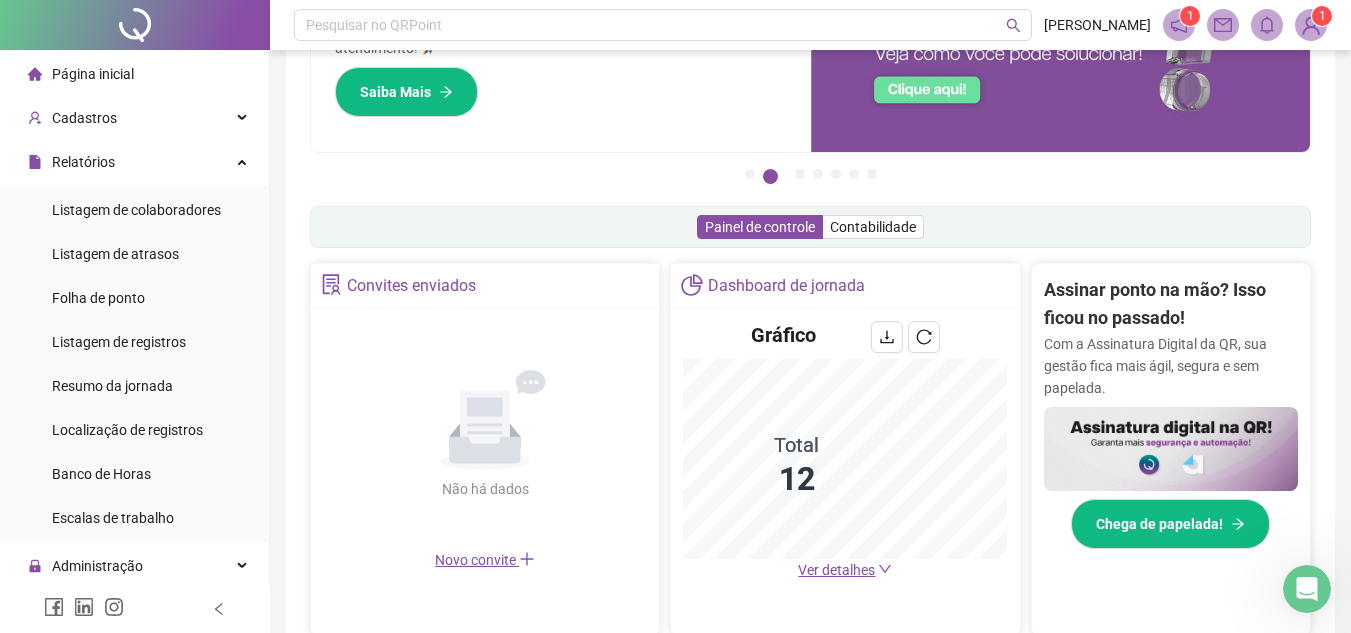 click on "Pague o QRPoint com Cartão de Crédito Sua assinatura: mais segurança, prática e sem preocupações com boletos! Saiba mais Sua folha de pagamento, mais simples do que nunca! Com a Folha de Pagamento QR, você faz tudo em um só lugar: da admissão à geração da folha. Agilidade, integração e segurança em um único ecossistema. Conheça a QRFolha agora 🔍 Precisa de [PERSON_NAME]? Conte com o Suporte da QRPoint! Encontre respostas rápidas e eficientes em nosso Guia Prático de Suporte. Acesse agora e descubra todos os nossos canais de atendimento! 🚀 Saiba Mais Automatize seu DP e ganhe mais tempo! 🚀 Agende uma demonstração agora e veja como simplificamos admissão, ponto, férias e holerites em um só lugar! Agendar Demonstração Agora Apoie seus colaboradores sem custo! Dinheiro na conta sem complicação. Solicite Mais Informações Seus Colaboradores Precisam de Apoio Financeiro? Ofereça empréstimo consignado e antecipação salarial com o QRPoint Crédito. Saiba mais Saiba mais Saiba Mais 1" at bounding box center (810, 51) 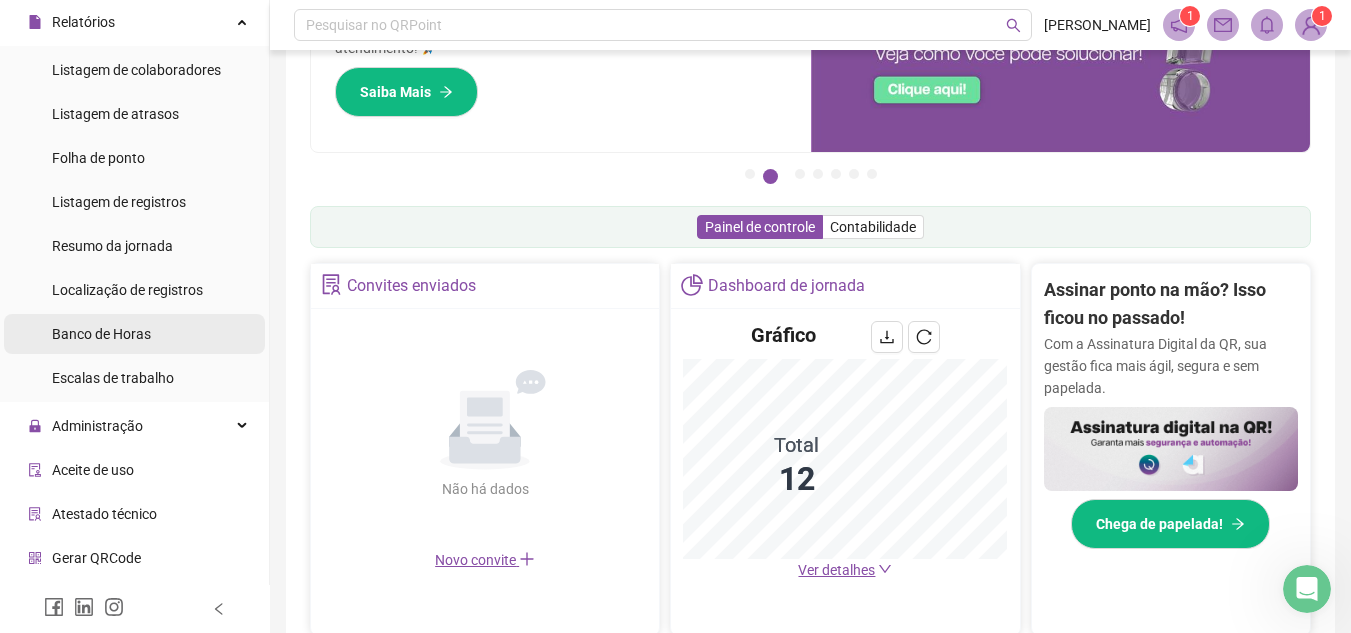 scroll, scrollTop: 177, scrollLeft: 0, axis: vertical 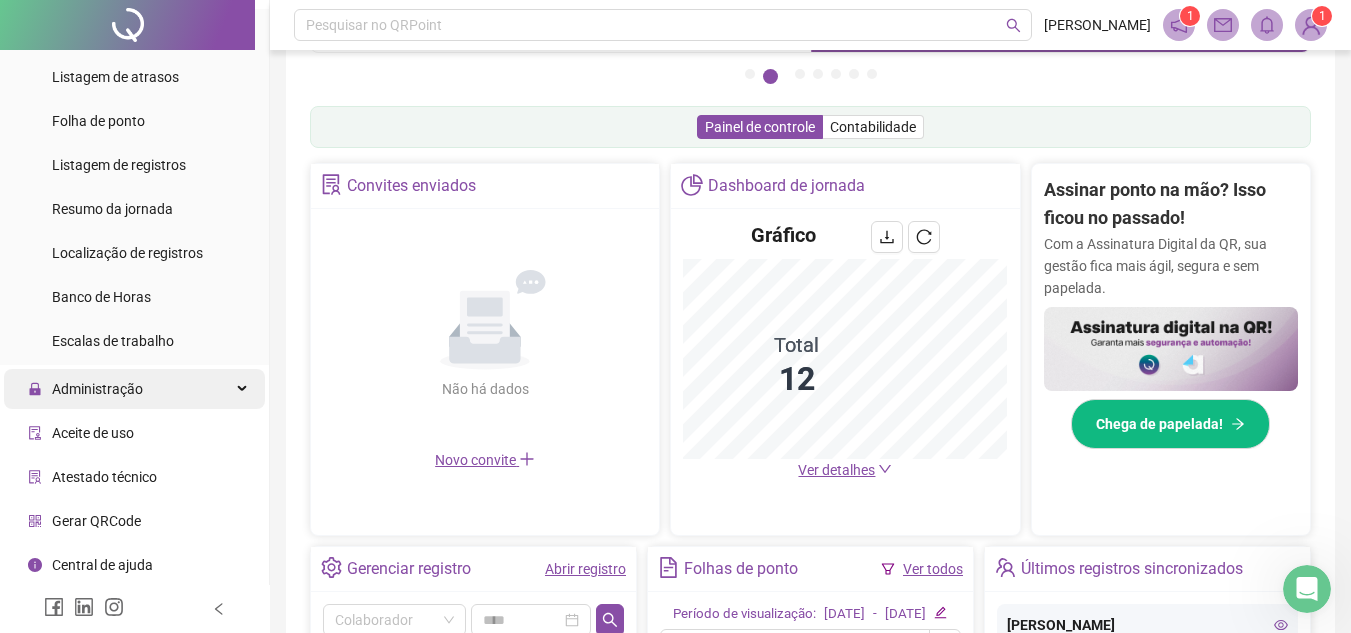 click on "Administração" at bounding box center (97, 389) 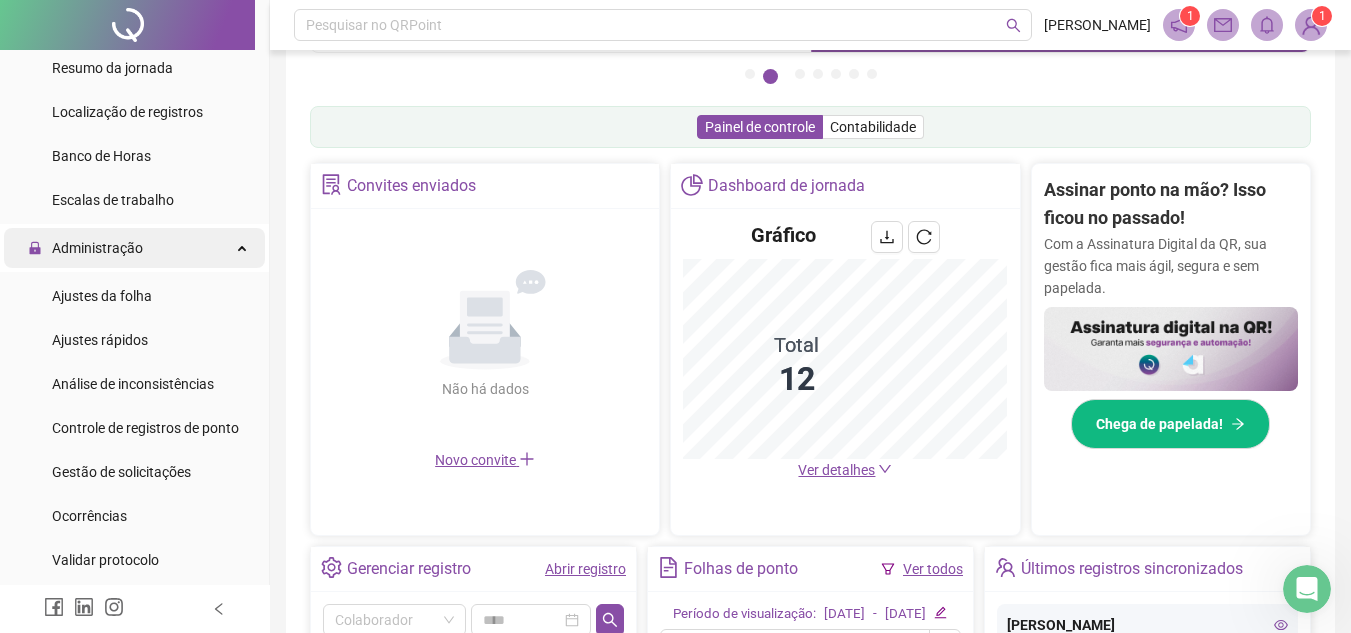 scroll, scrollTop: 377, scrollLeft: 0, axis: vertical 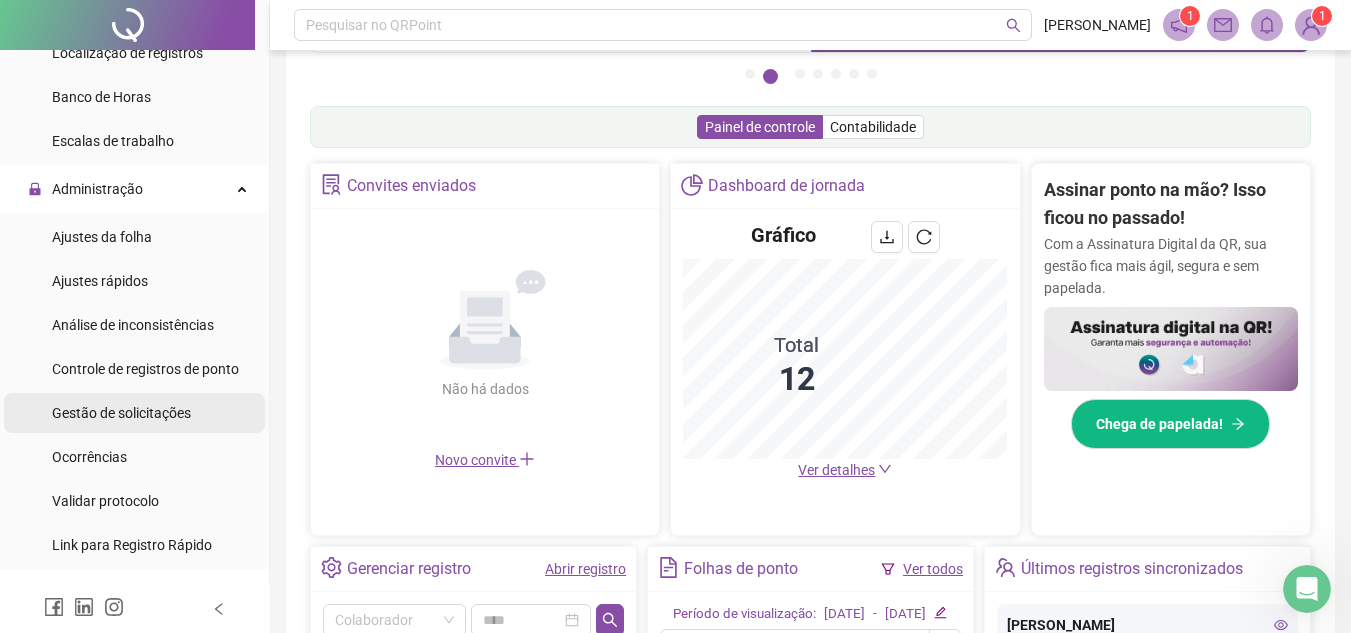 click on "Gestão de solicitações" at bounding box center [121, 413] 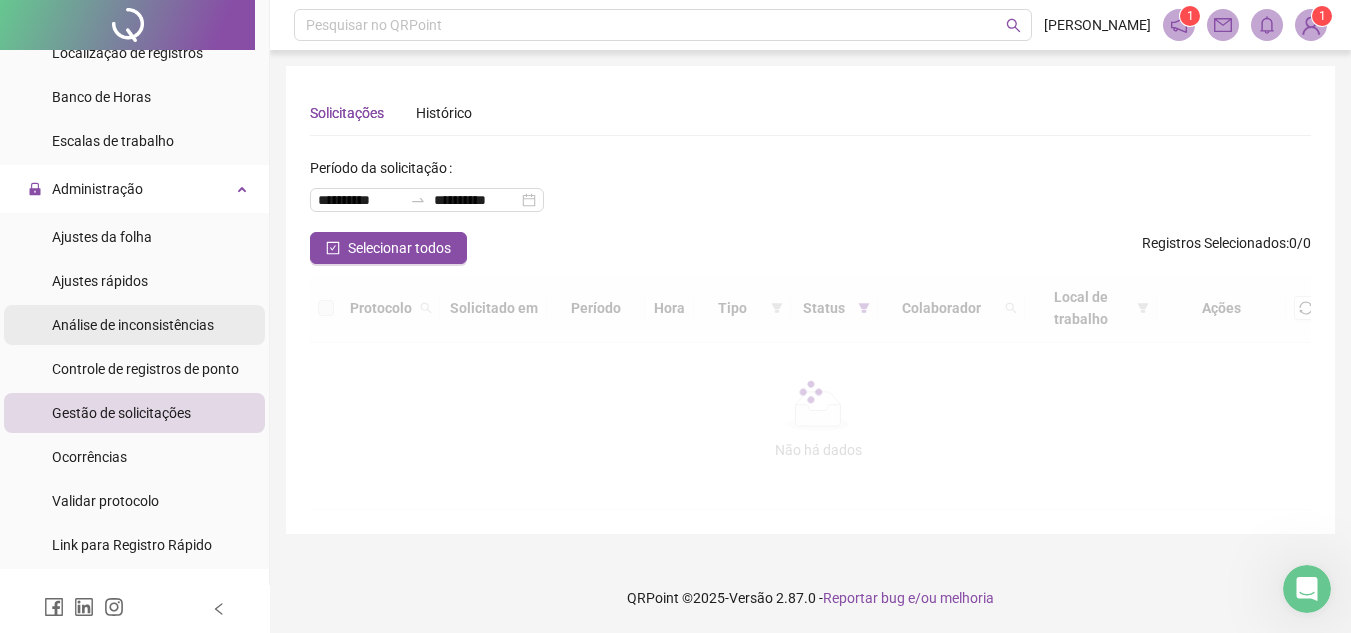 scroll, scrollTop: 0, scrollLeft: 0, axis: both 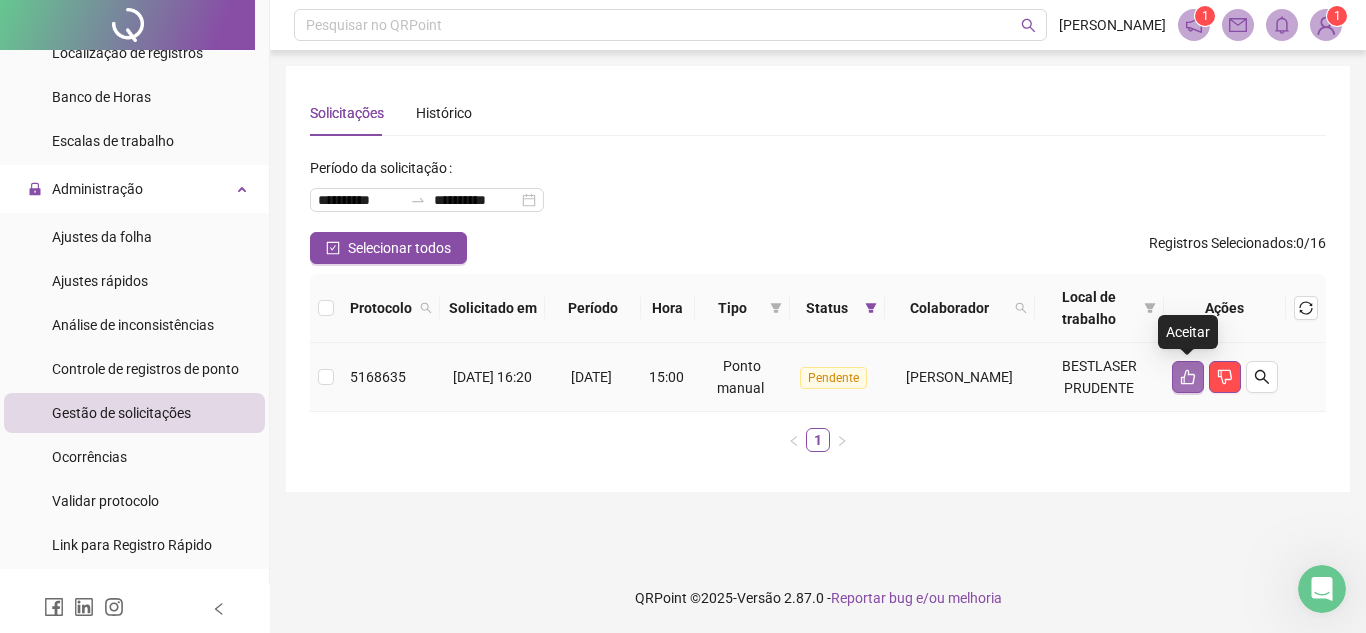 click at bounding box center [1188, 377] 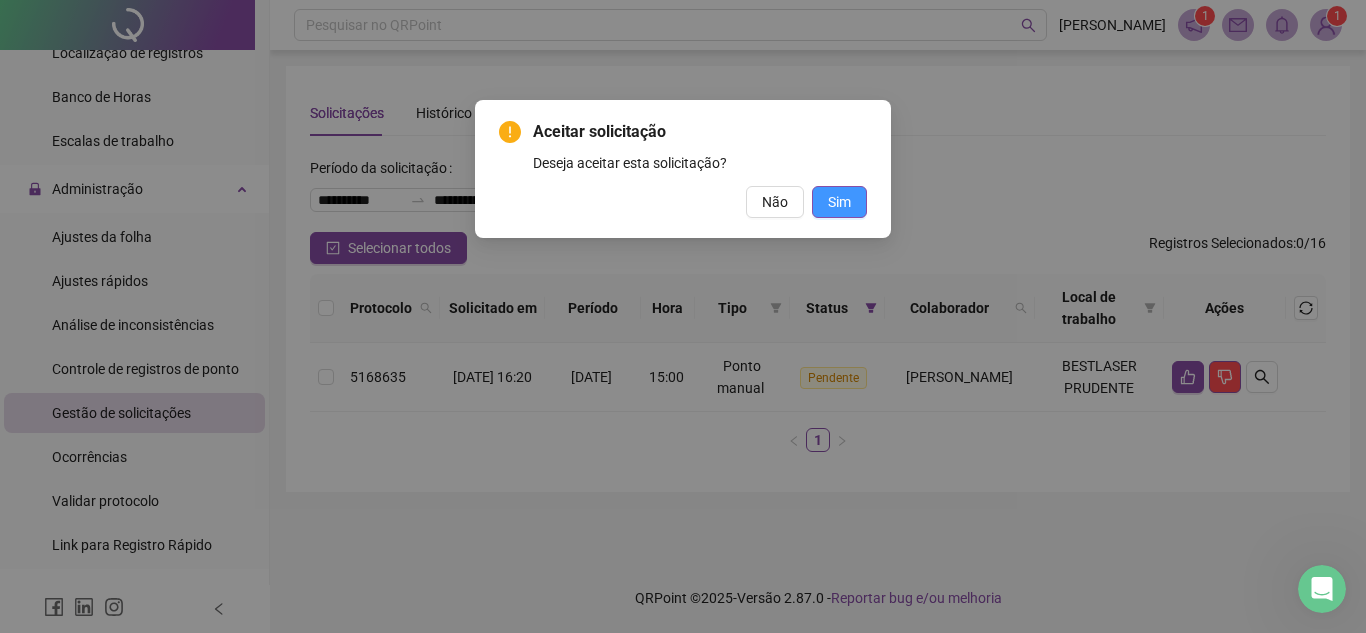 click on "Sim" at bounding box center [839, 202] 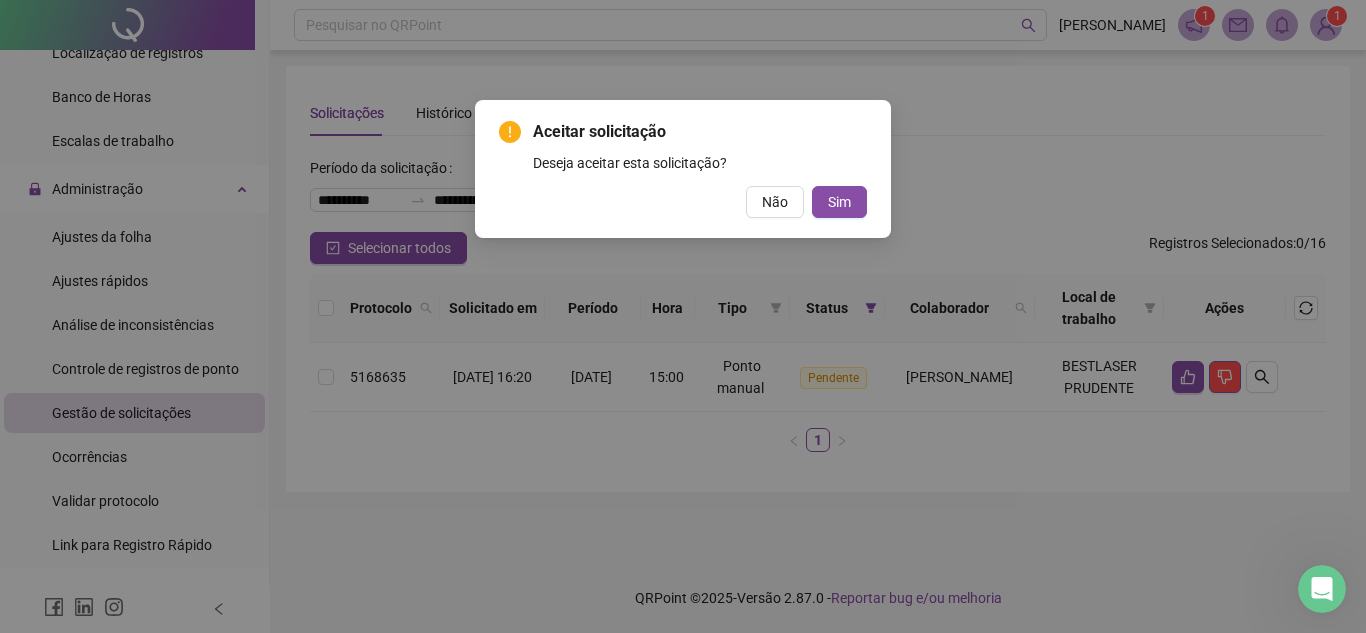click on "Aceitar solicitação Deseja aceitar esta solicitação? Não Sim" at bounding box center [683, 316] 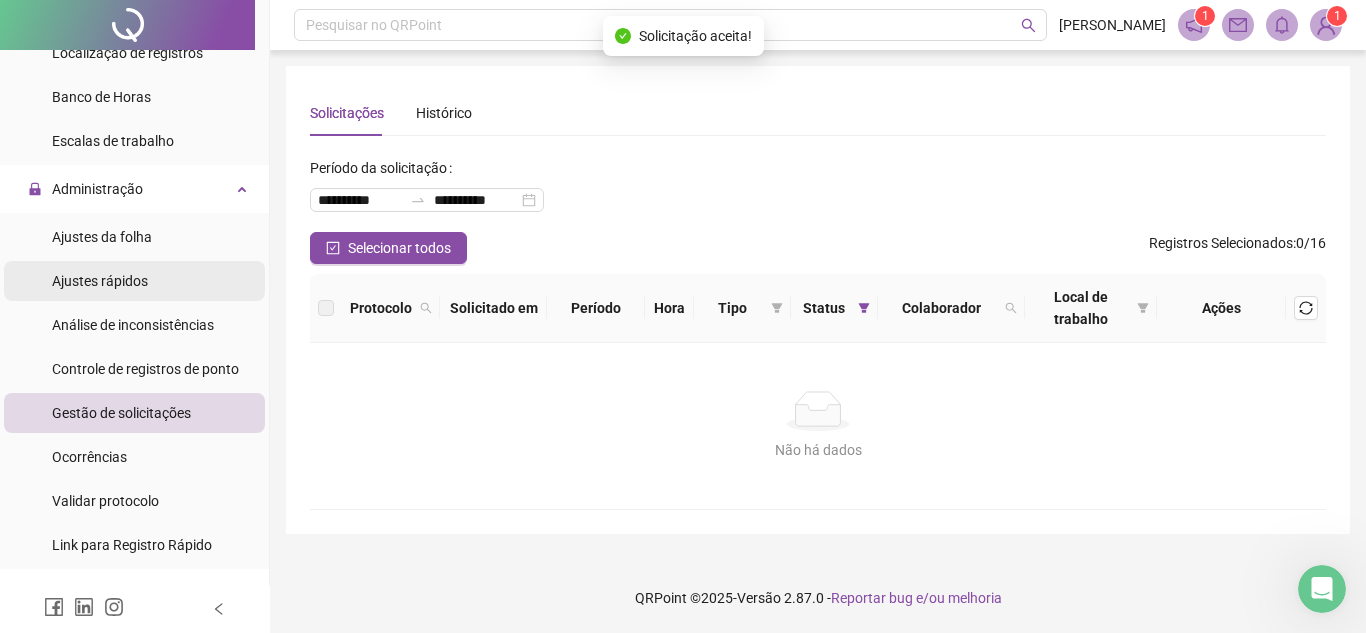 click on "Ajustes rápidos" at bounding box center [100, 281] 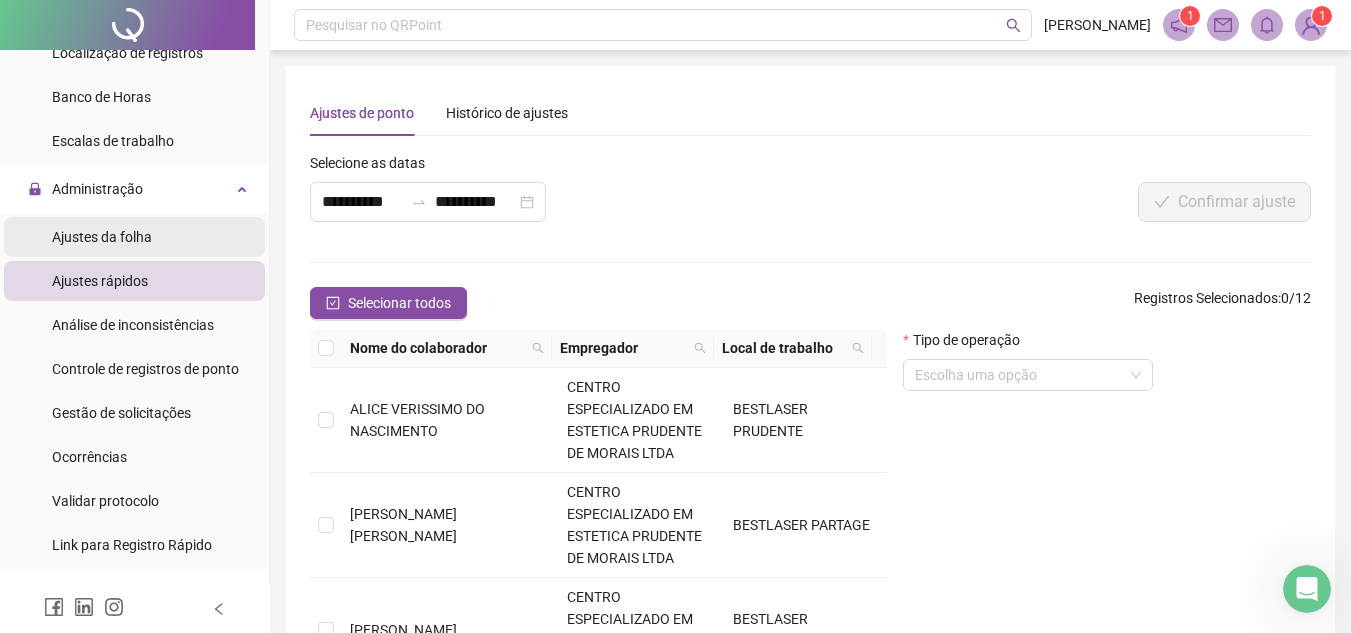 click on "Ajustes da folha" at bounding box center (102, 237) 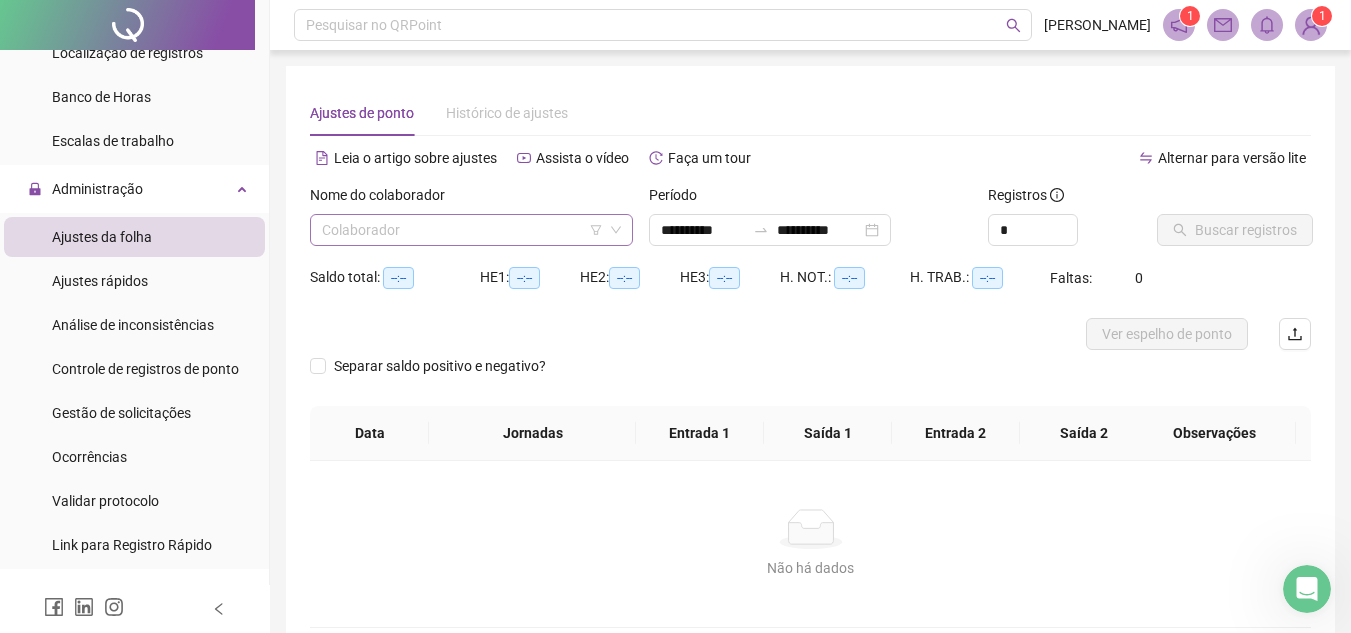 type on "**********" 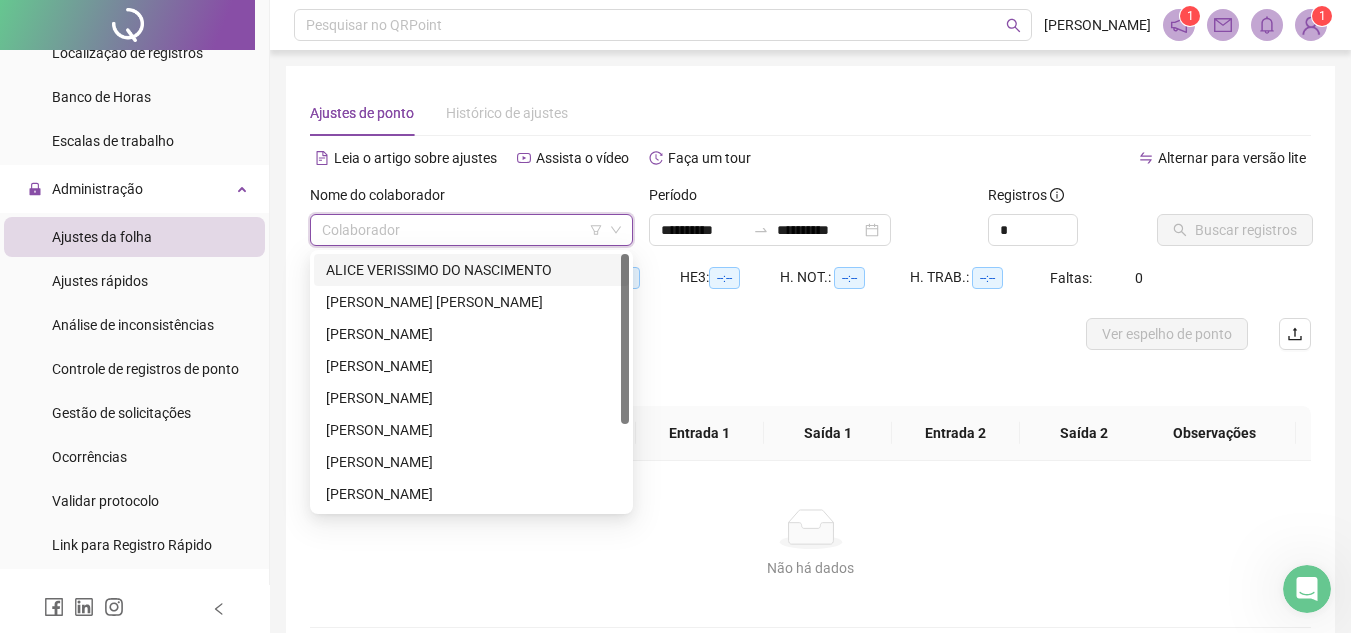click on "ALICE VERISSIMO DO NASCIMENTO" at bounding box center [471, 270] 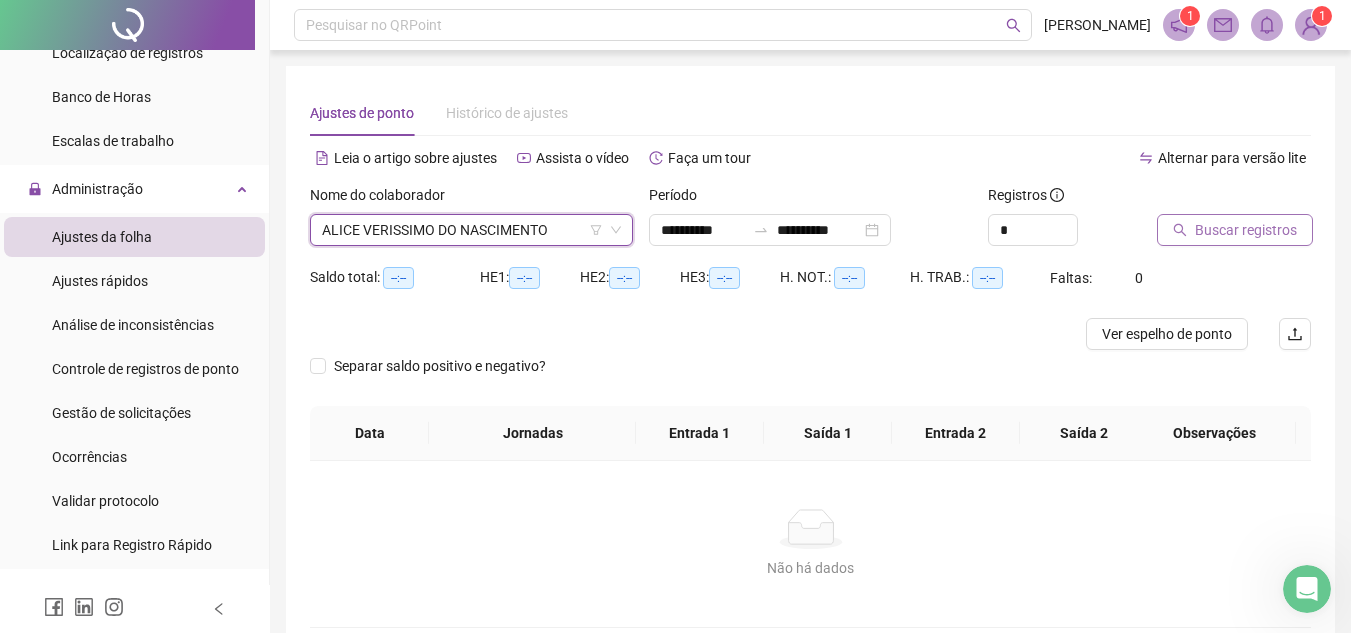 click on "Buscar registros" at bounding box center [1235, 230] 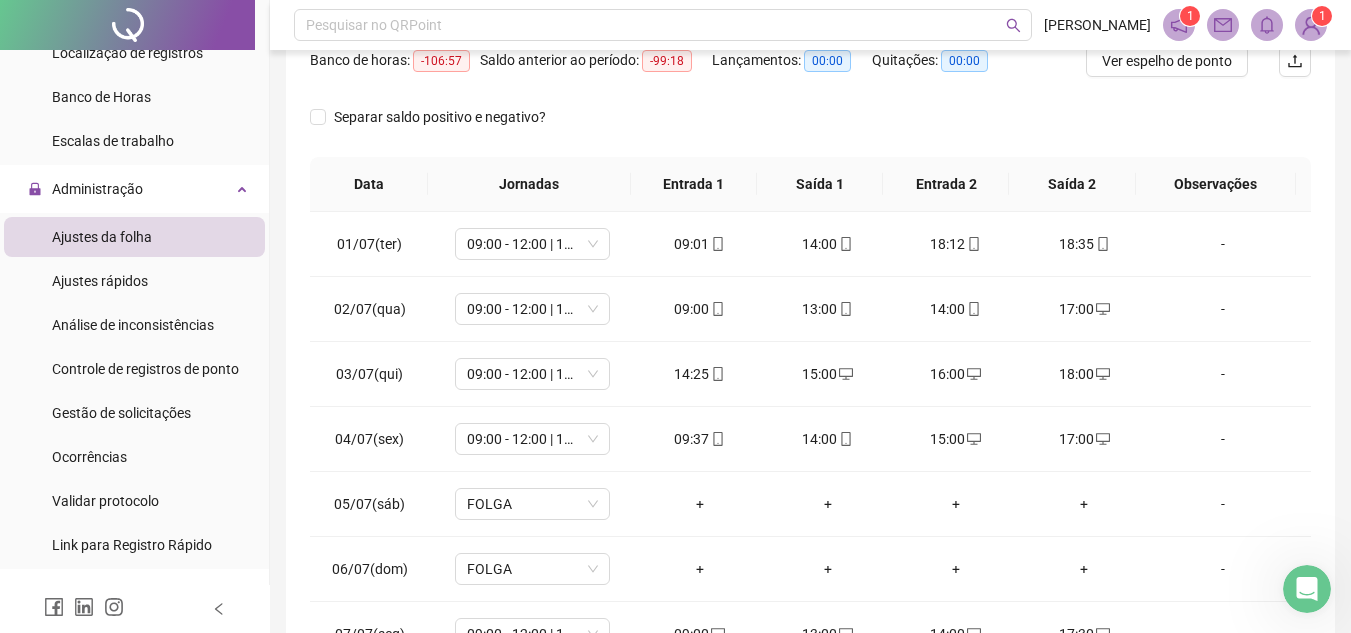 scroll, scrollTop: 389, scrollLeft: 0, axis: vertical 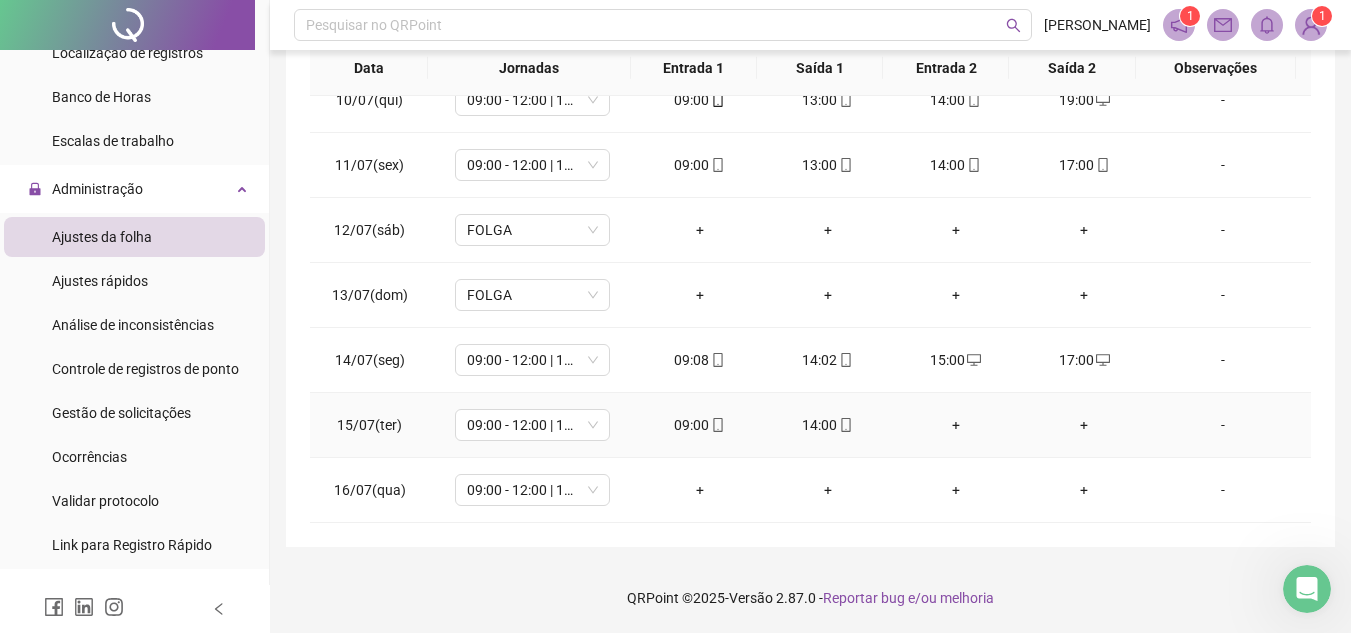 click on "+" at bounding box center [956, 425] 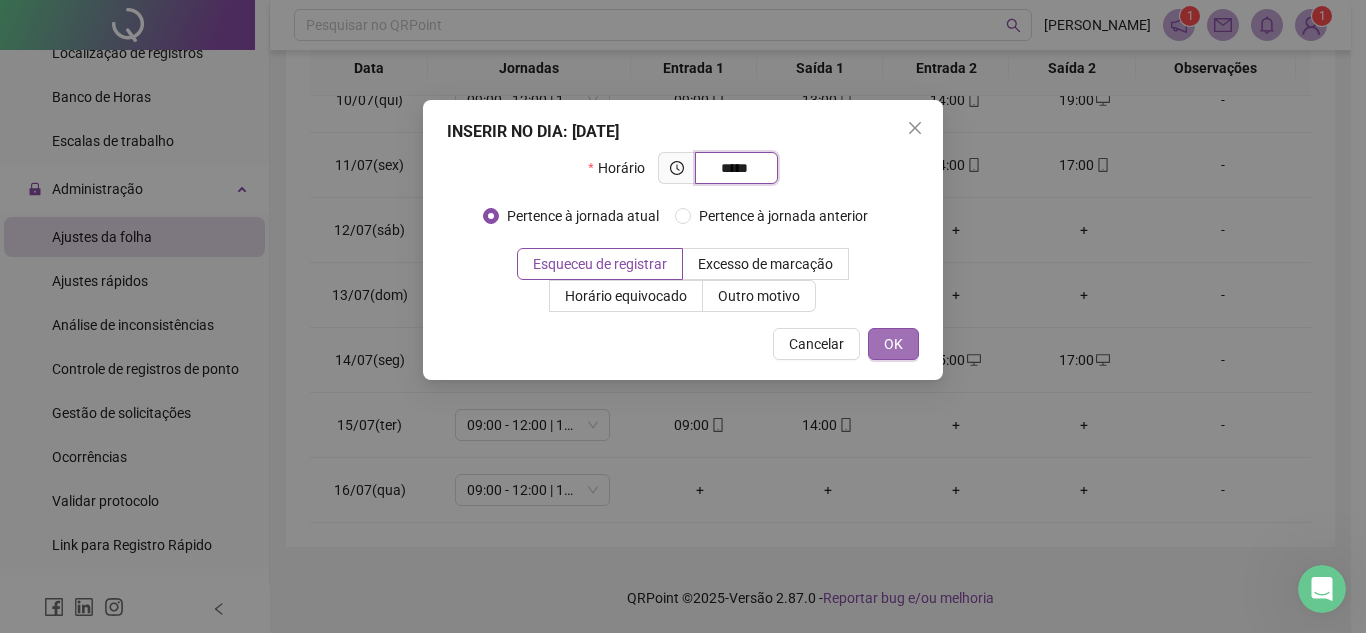 type on "*****" 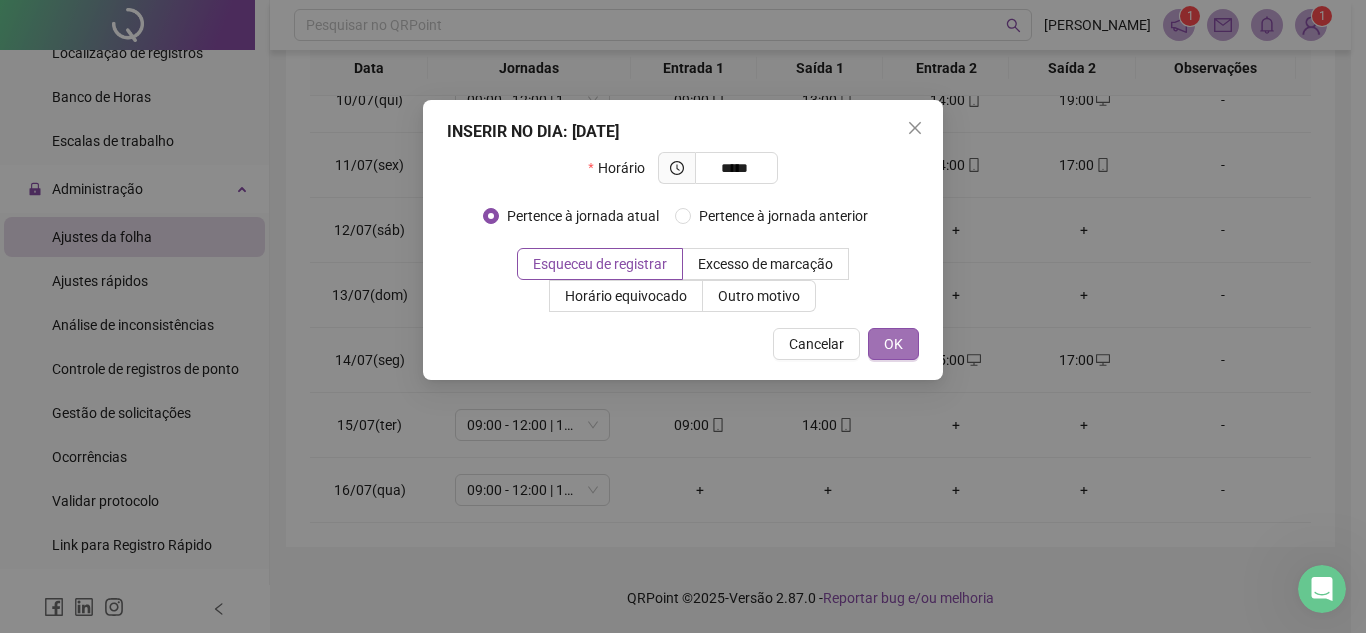click on "OK" at bounding box center (893, 344) 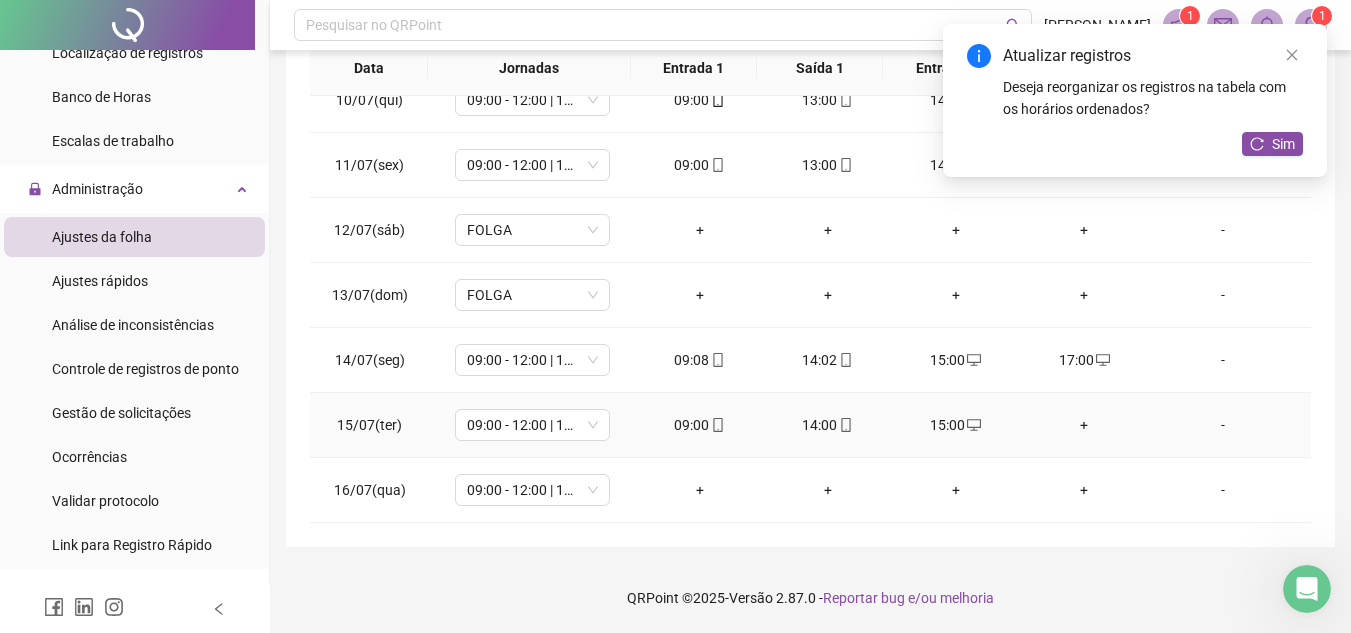 click on "+" at bounding box center [1084, 425] 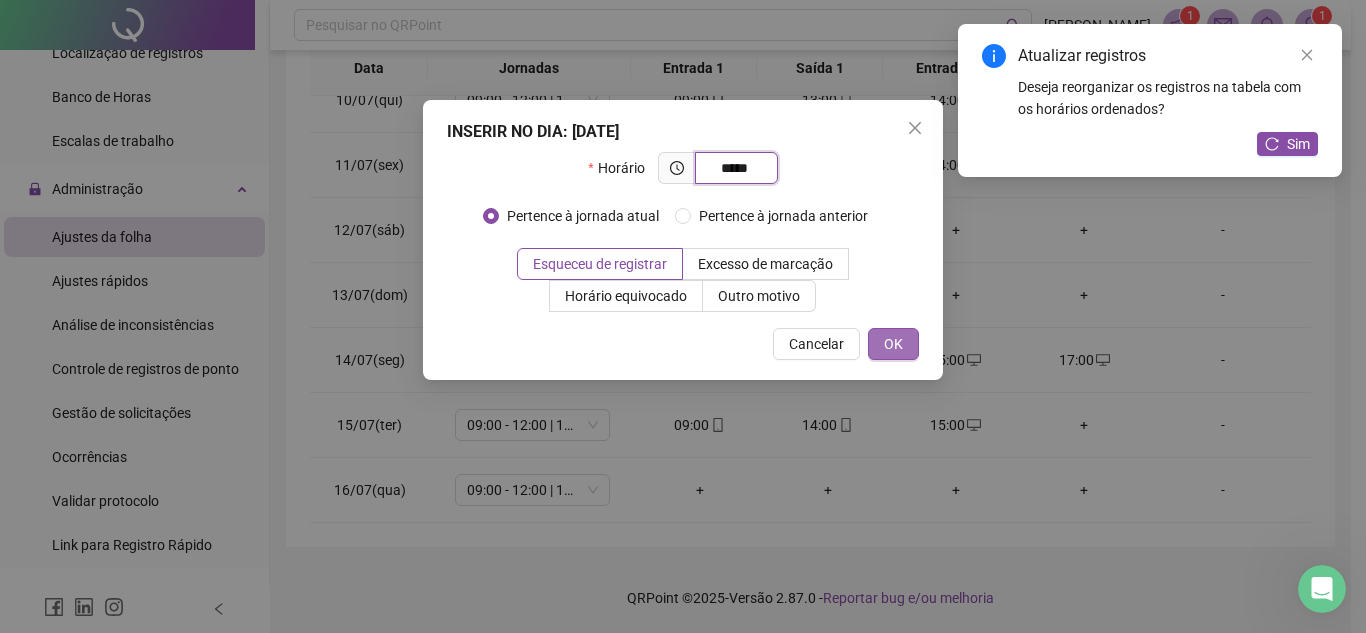 type on "*****" 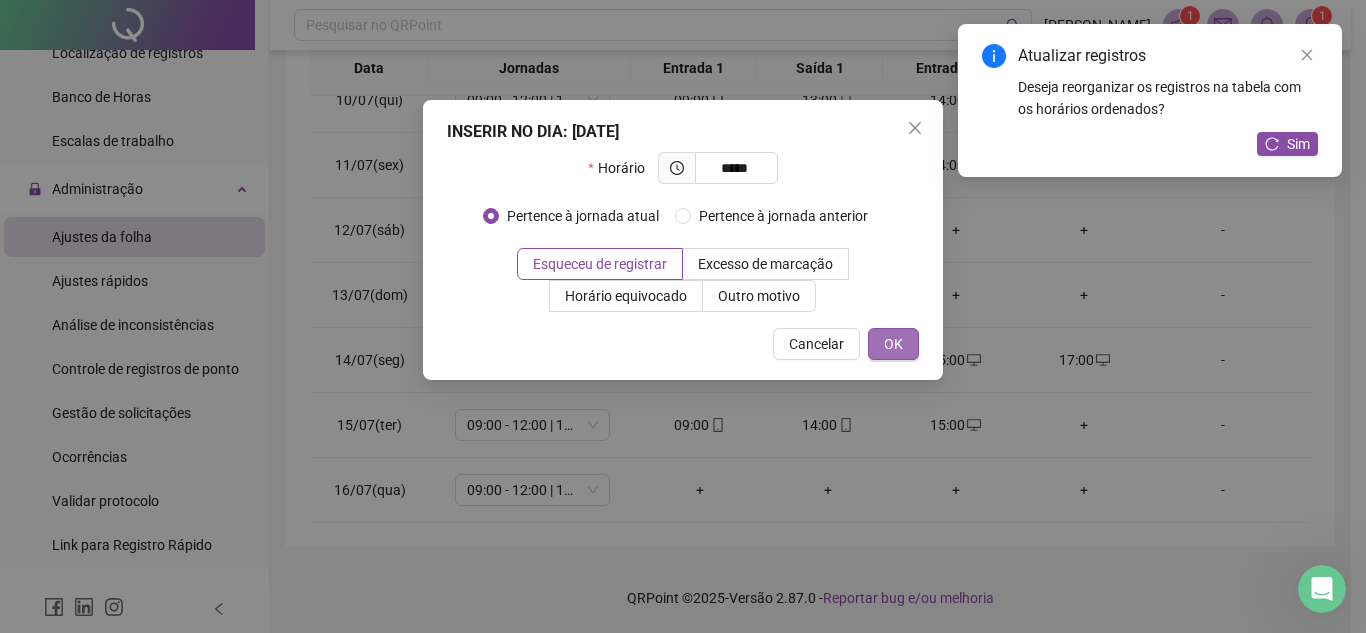 click on "OK" at bounding box center [893, 344] 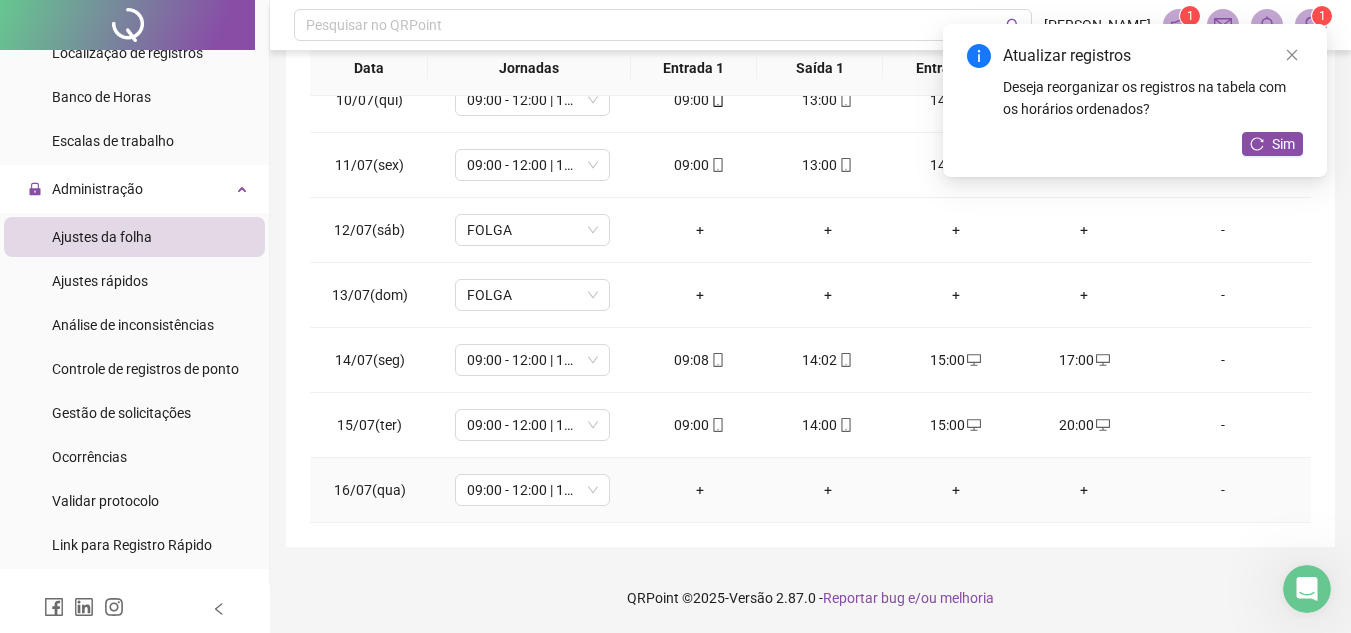 click on "+" at bounding box center (700, 490) 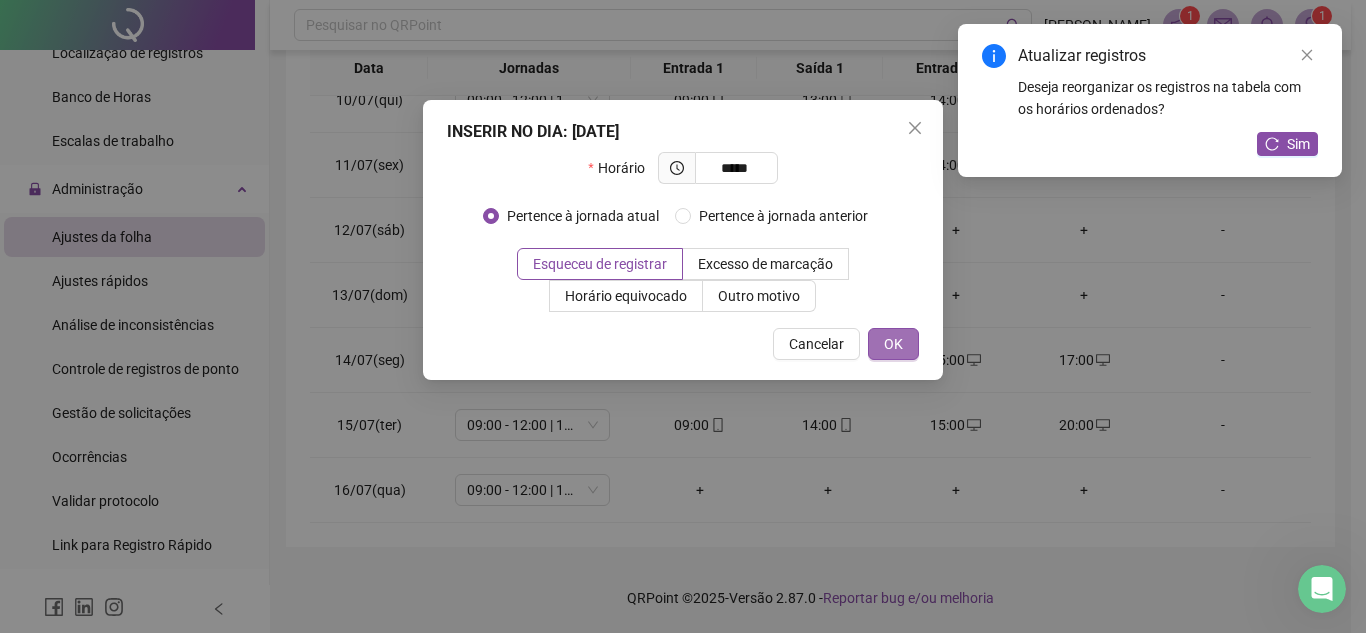 type on "*****" 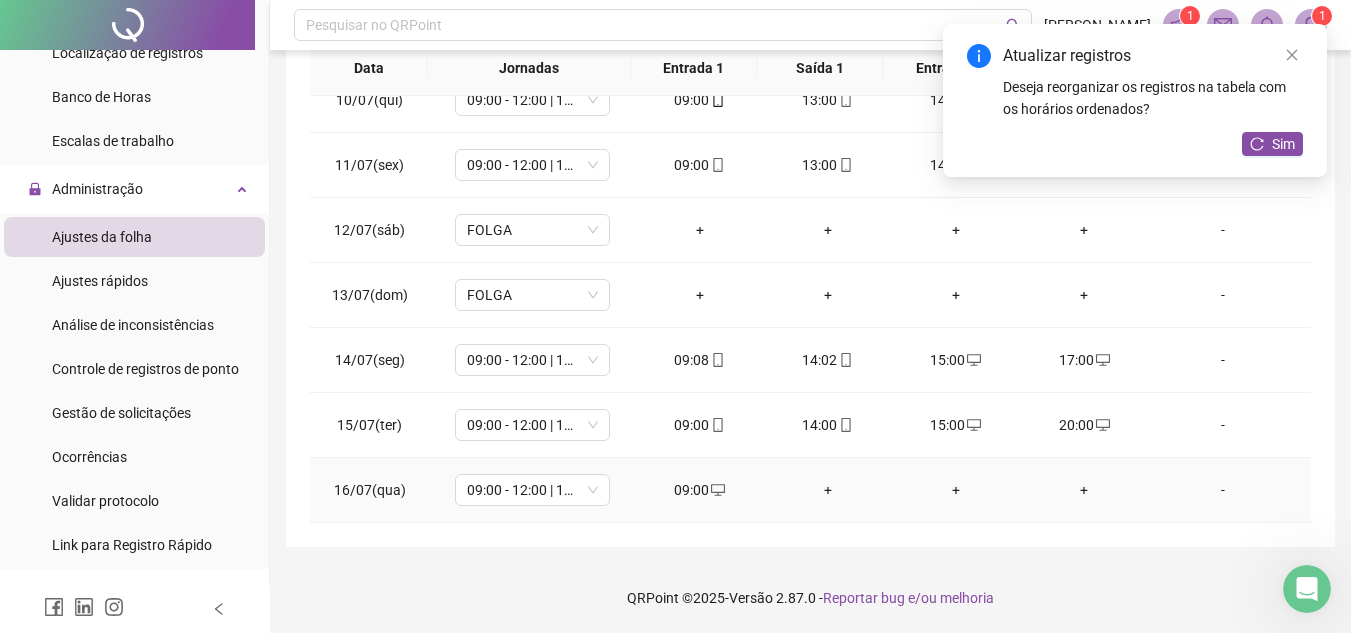 click on "+" at bounding box center [828, 490] 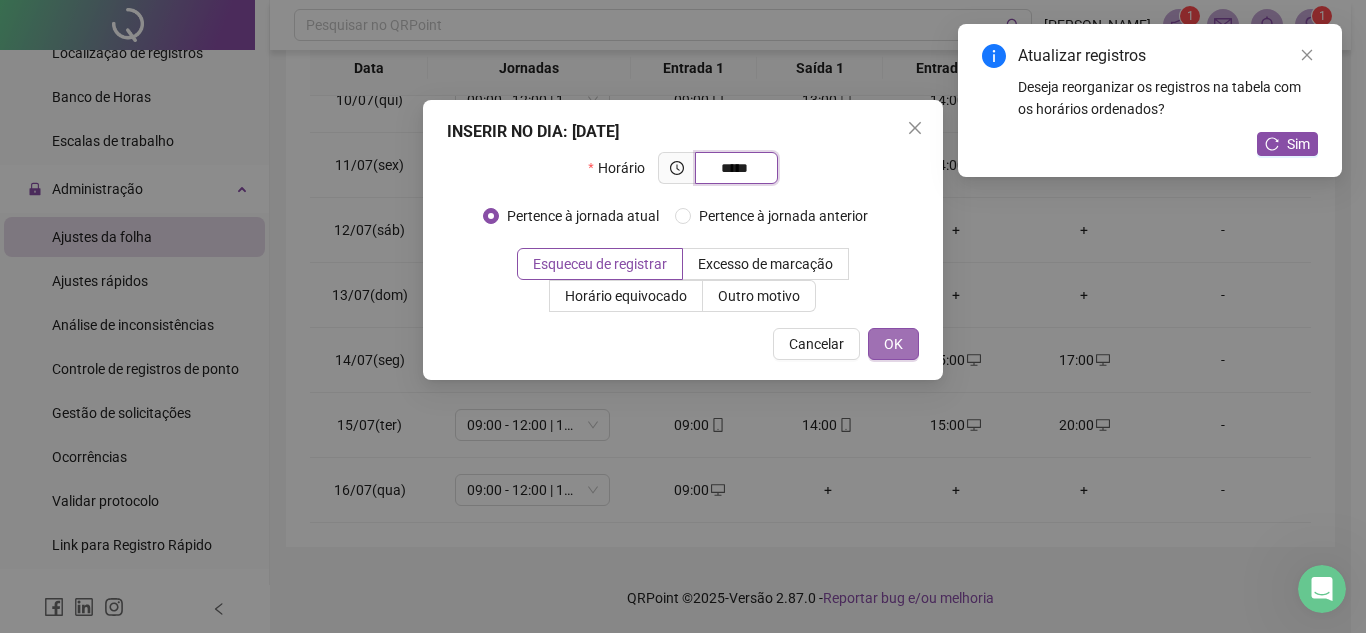 type on "*****" 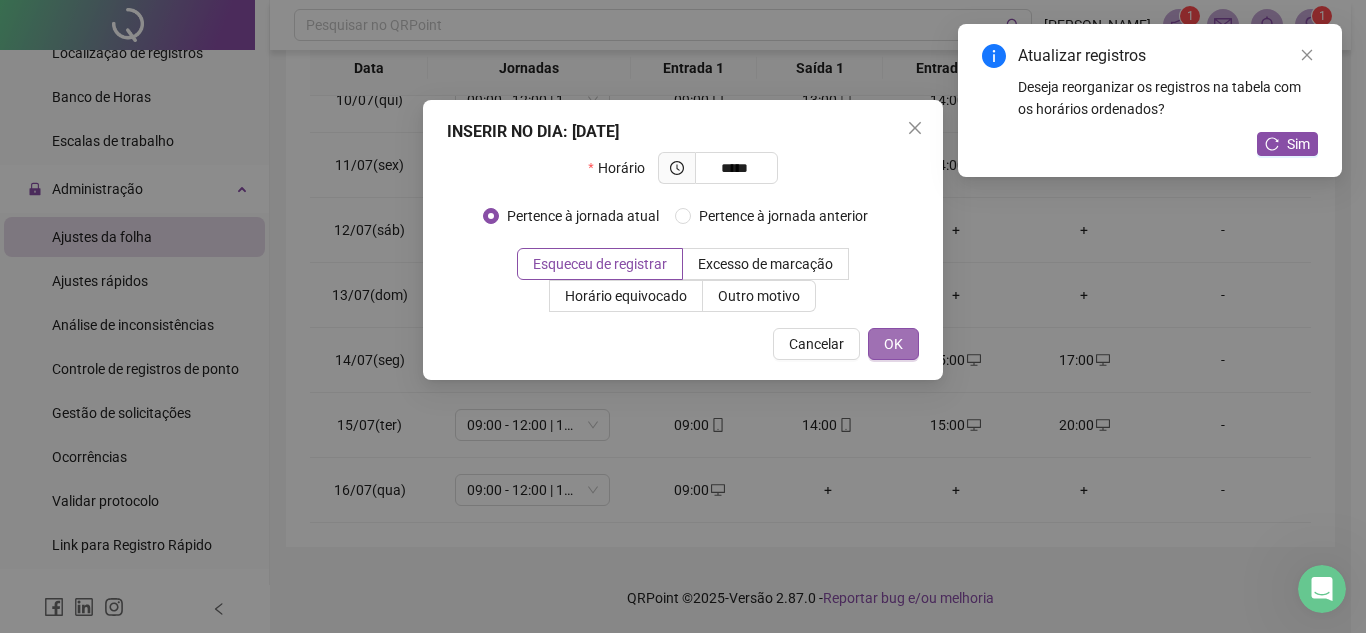 click on "OK" at bounding box center [893, 344] 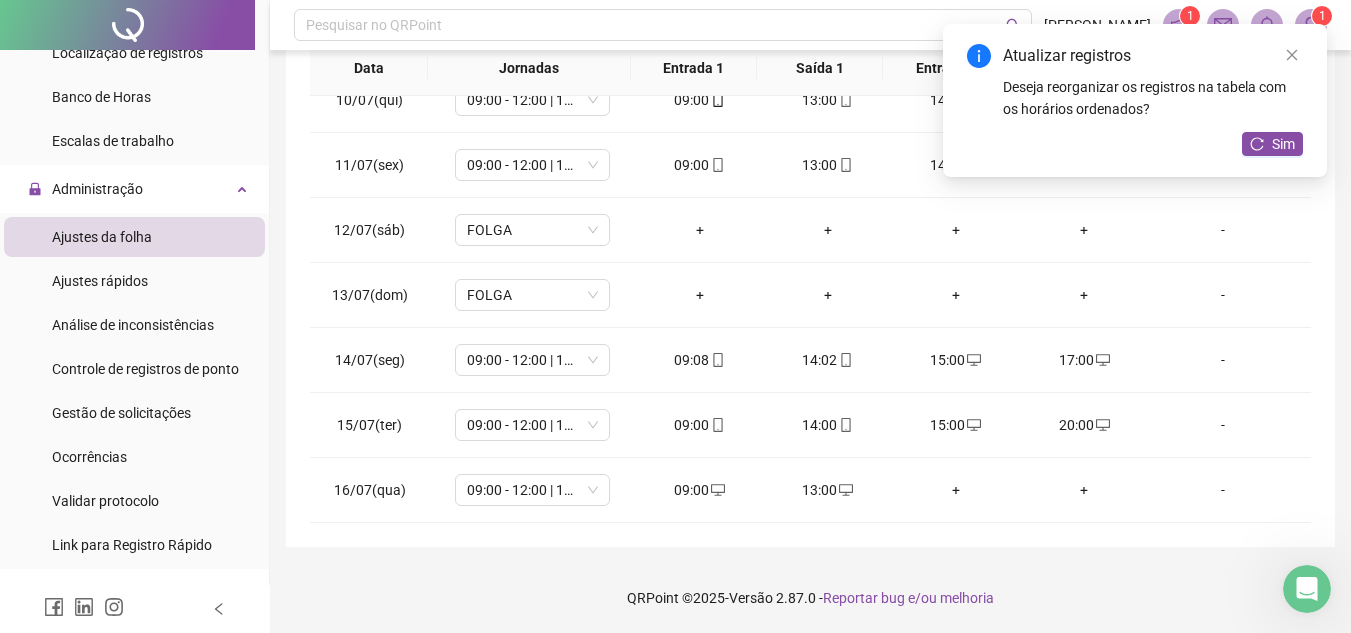 click on "+" at bounding box center (956, 490) 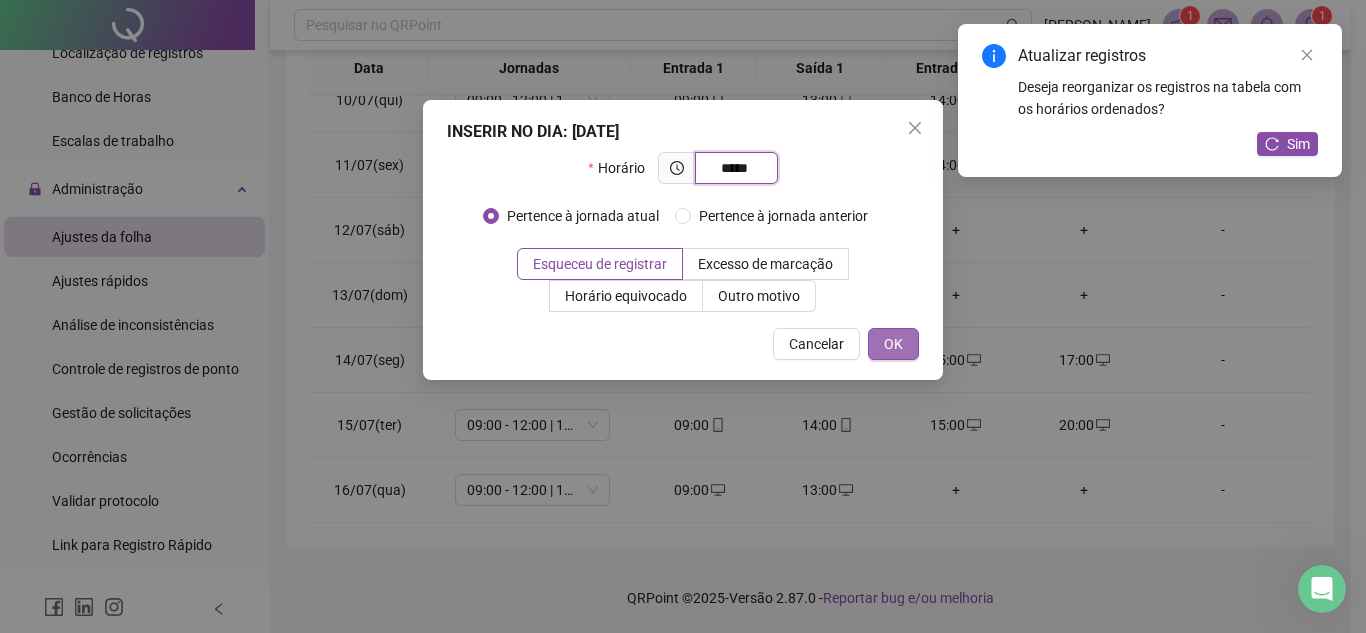 type on "*****" 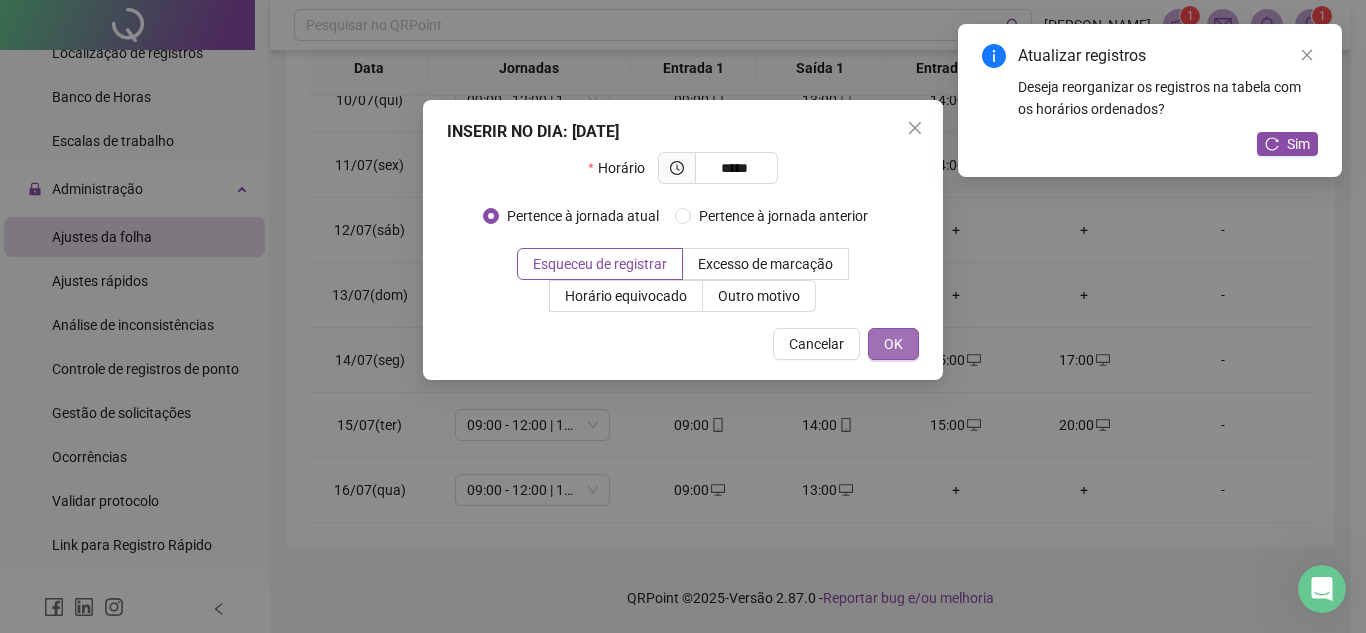 click on "OK" at bounding box center [893, 344] 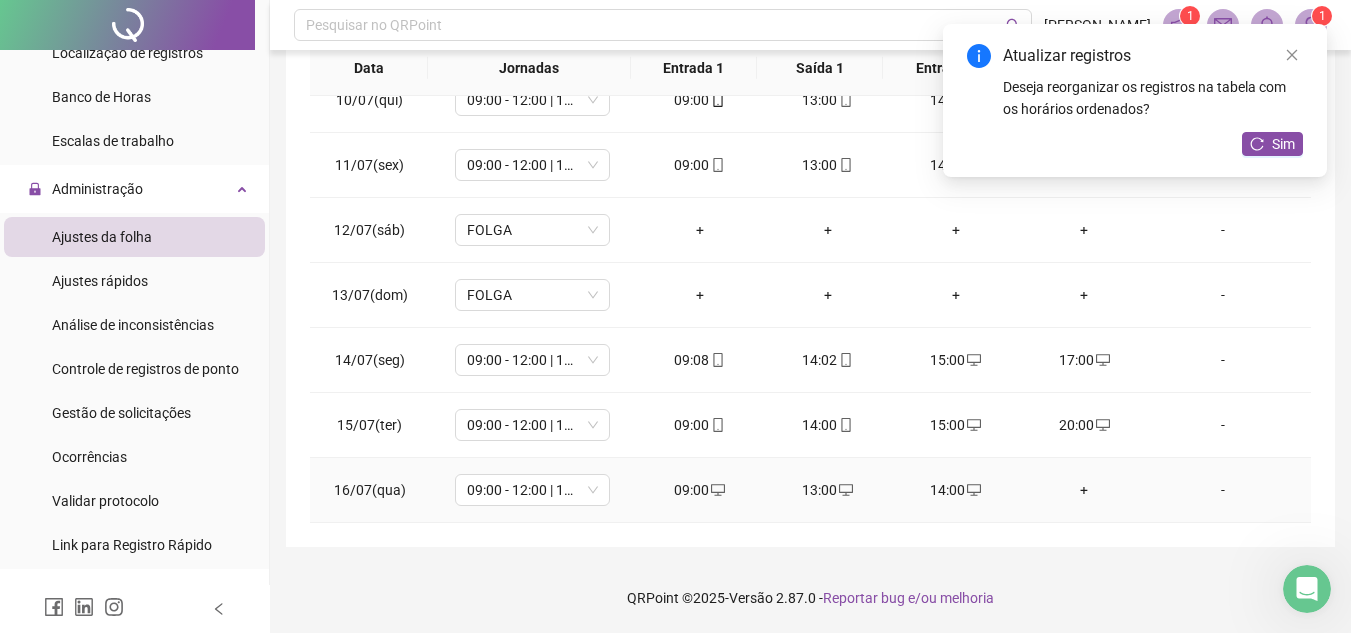 click on "+" at bounding box center (1084, 490) 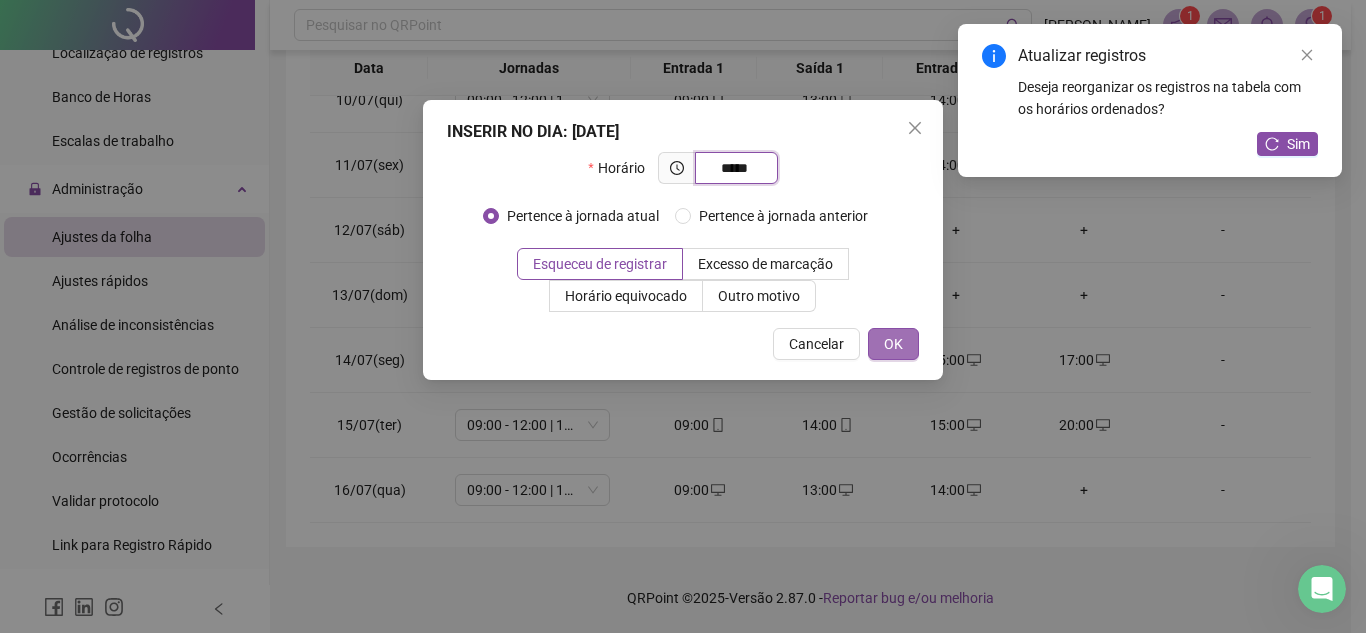 type on "*****" 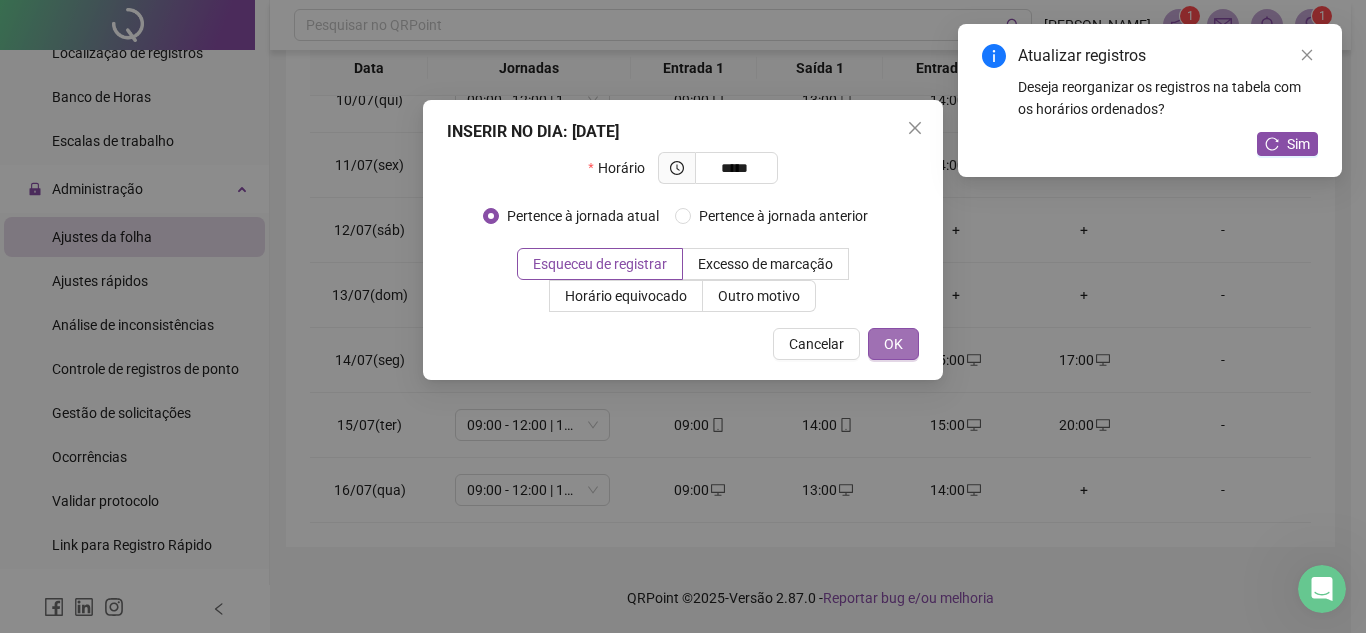 click on "OK" at bounding box center (893, 344) 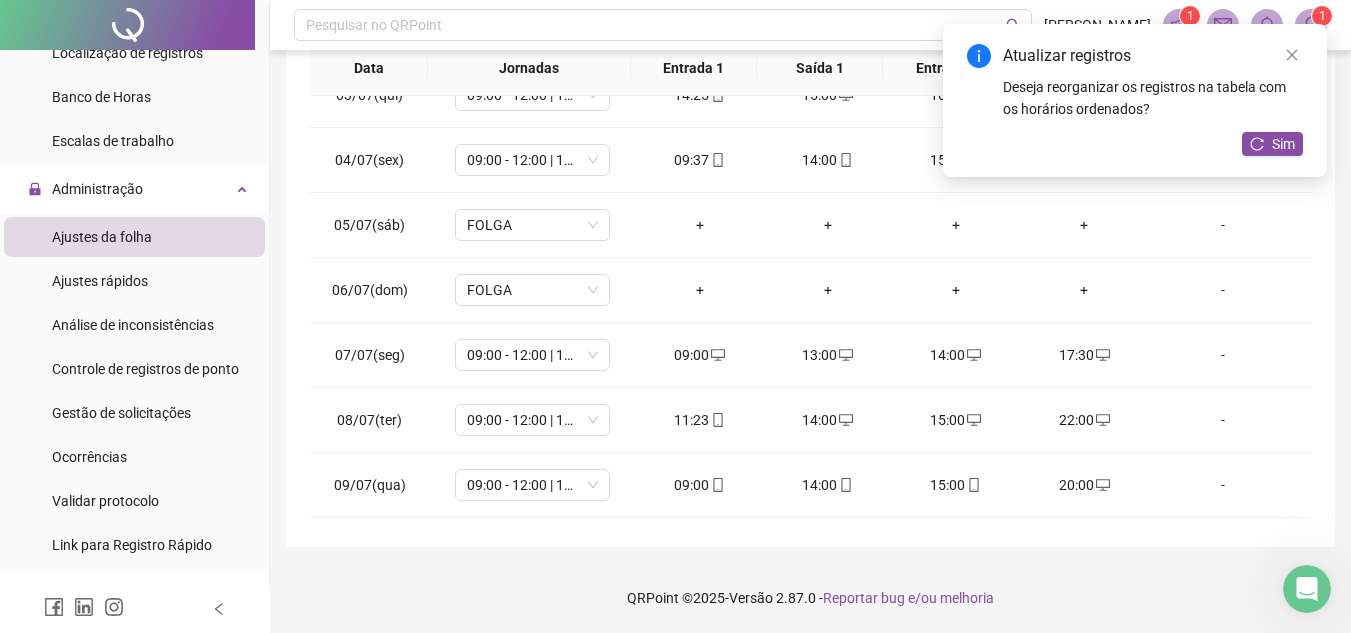scroll, scrollTop: 113, scrollLeft: 0, axis: vertical 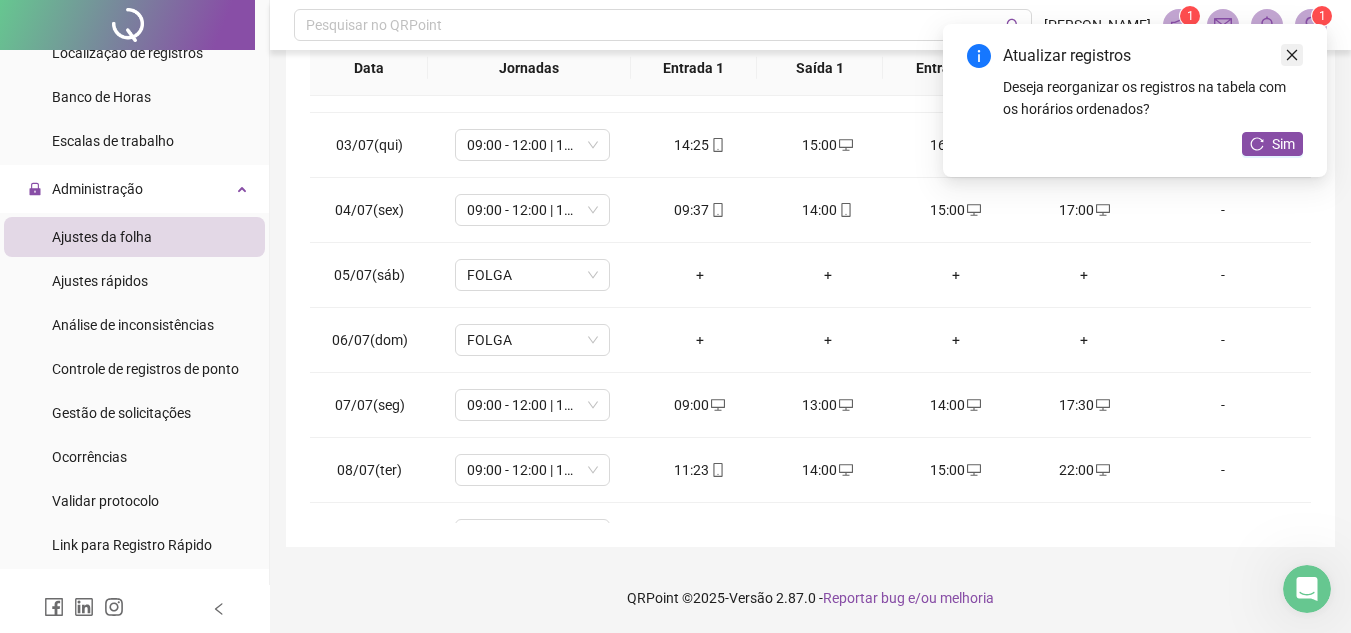 click 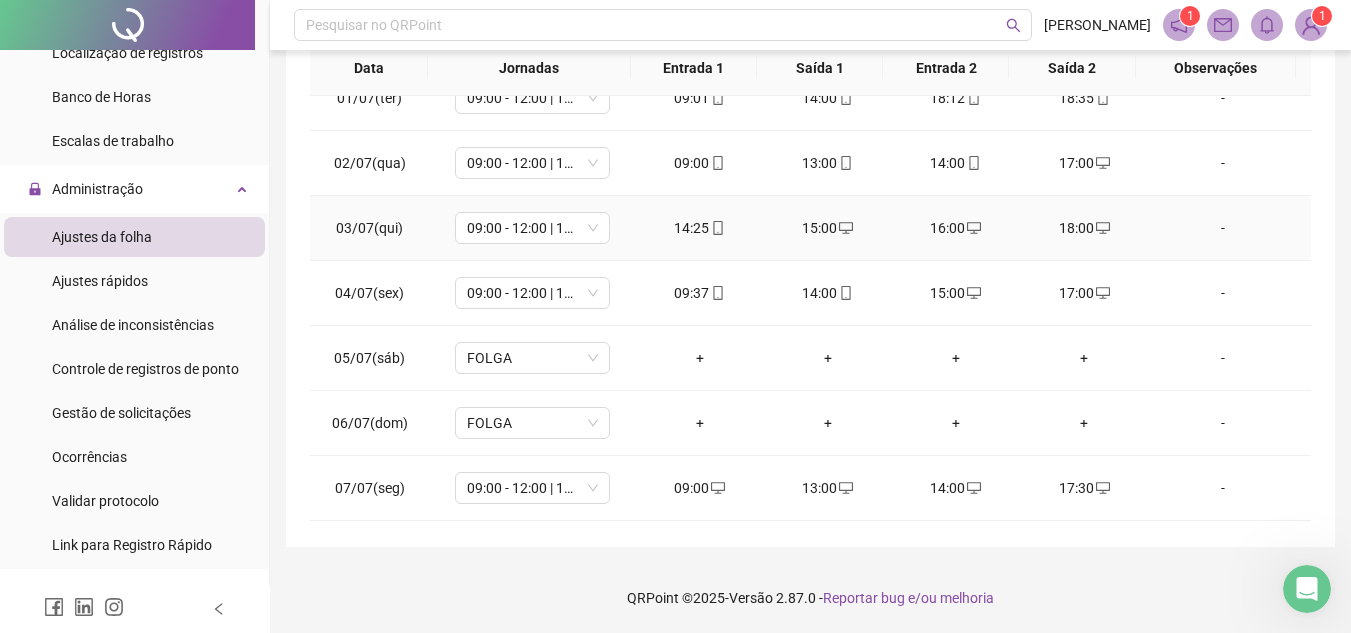 scroll, scrollTop: 0, scrollLeft: 0, axis: both 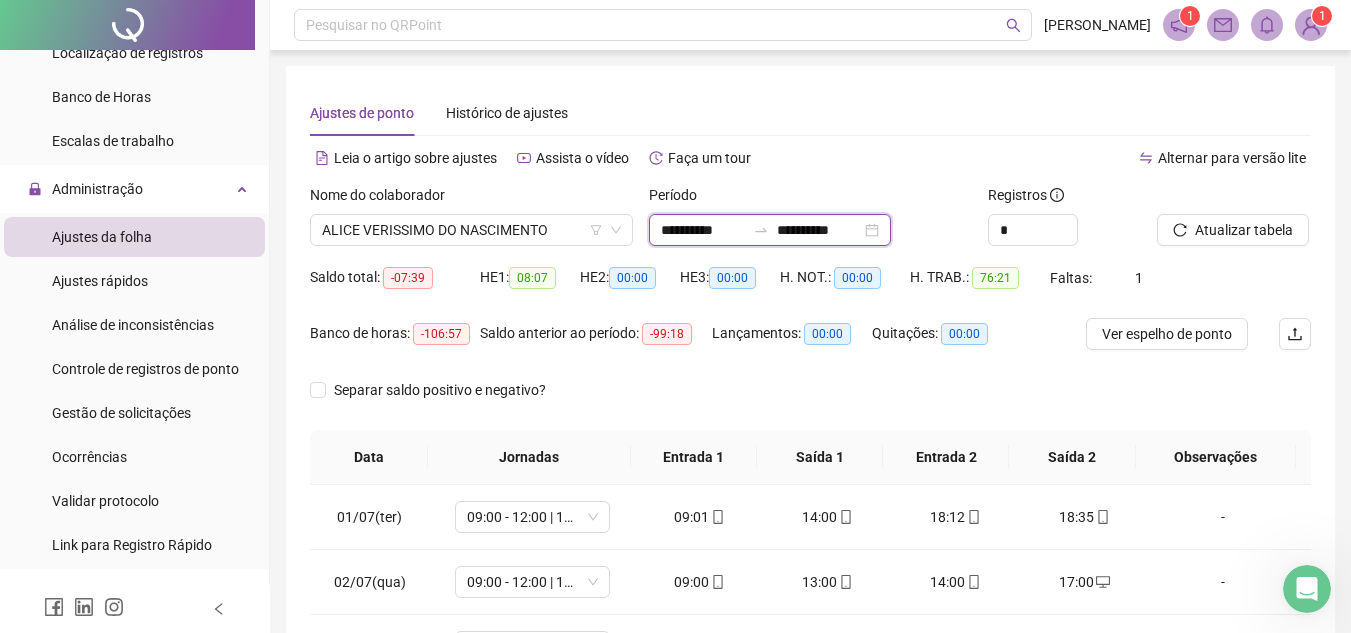 click on "**********" at bounding box center [819, 230] 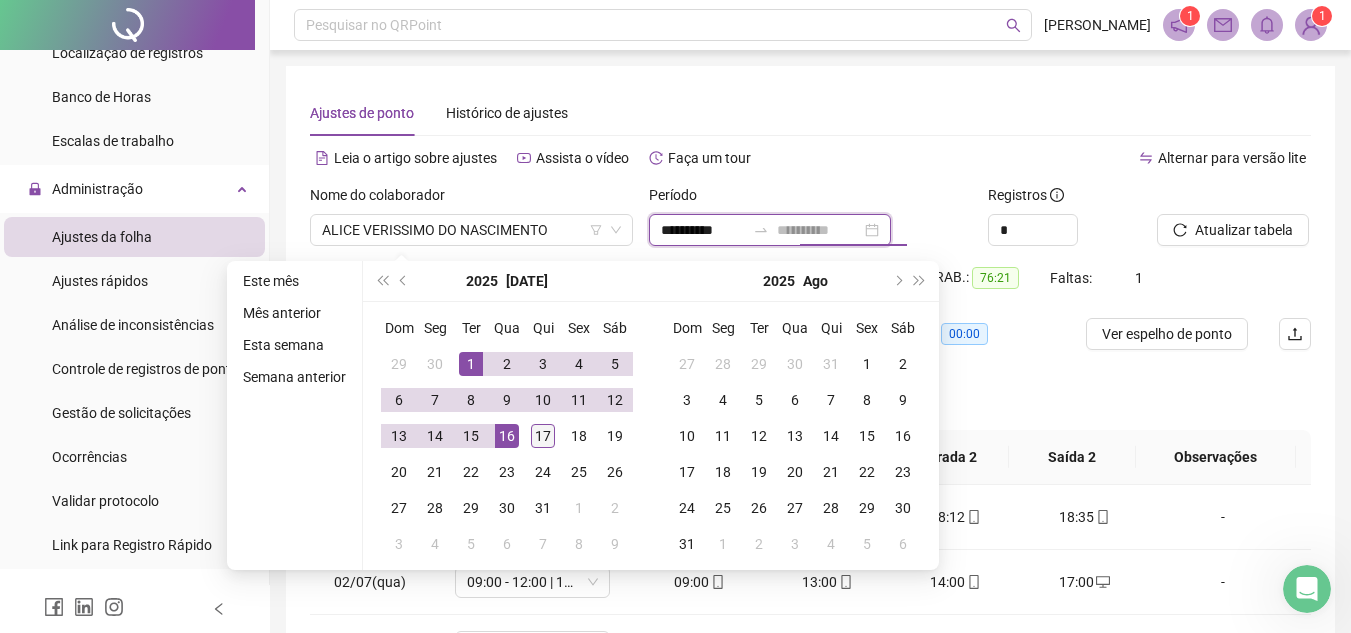type on "**********" 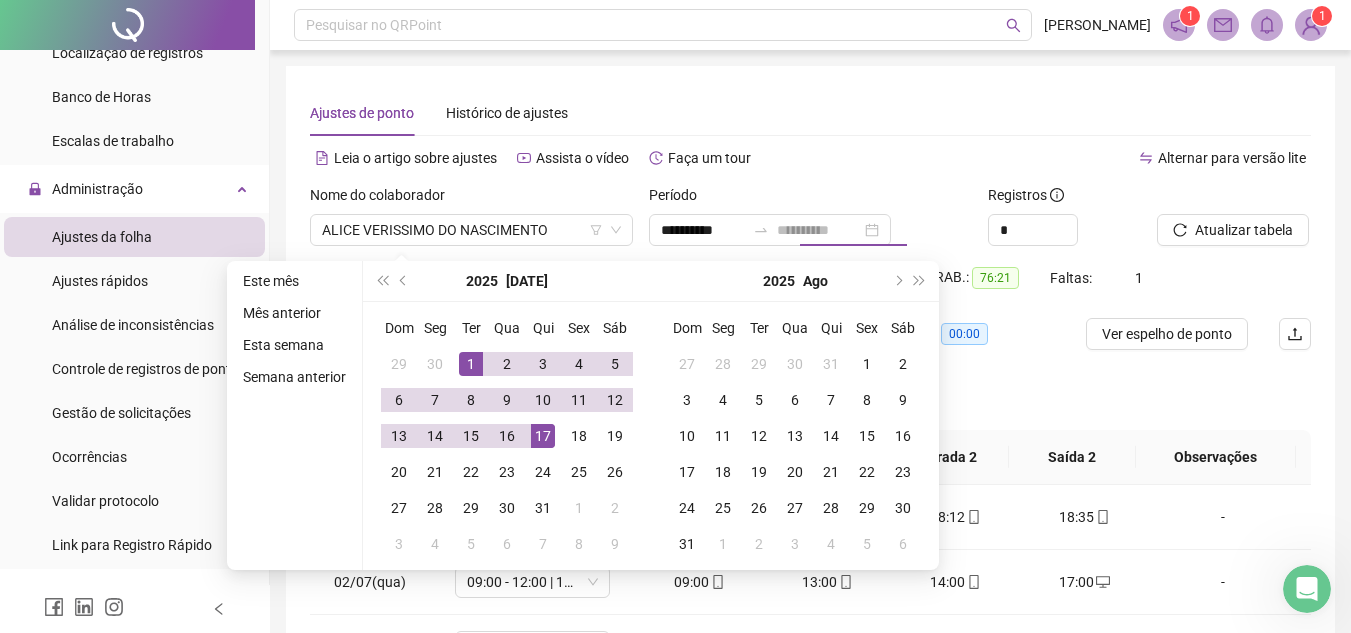 click on "17" at bounding box center [543, 436] 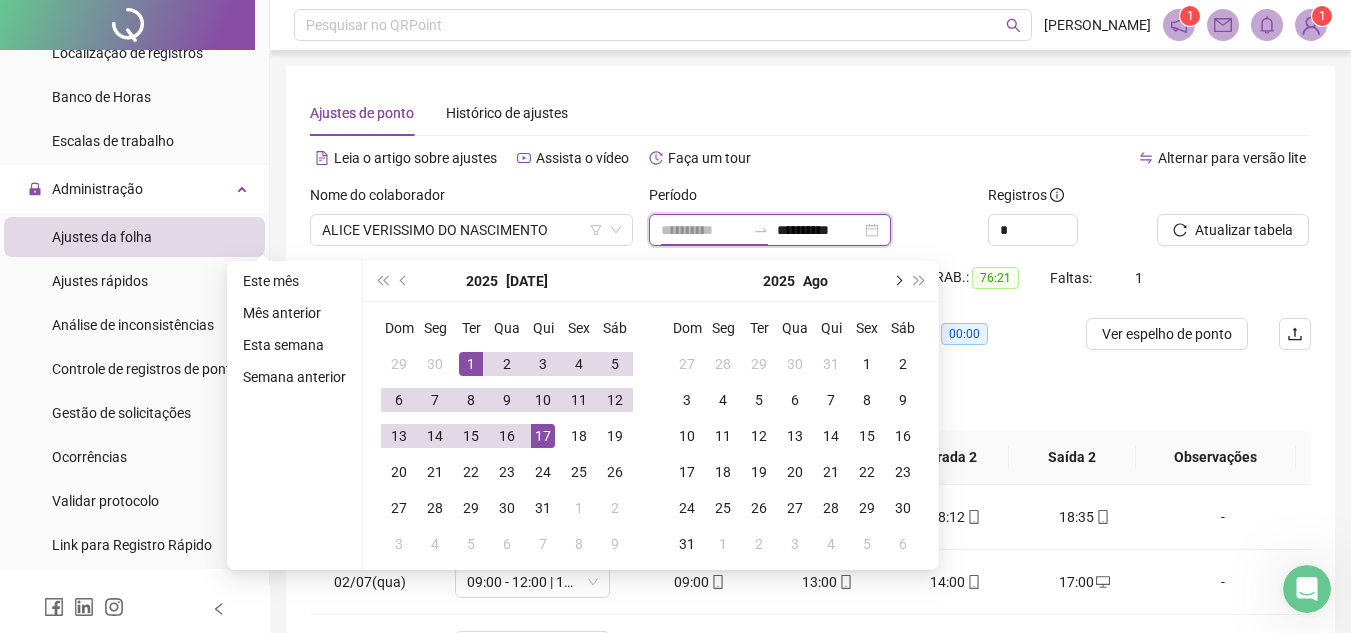 type on "**********" 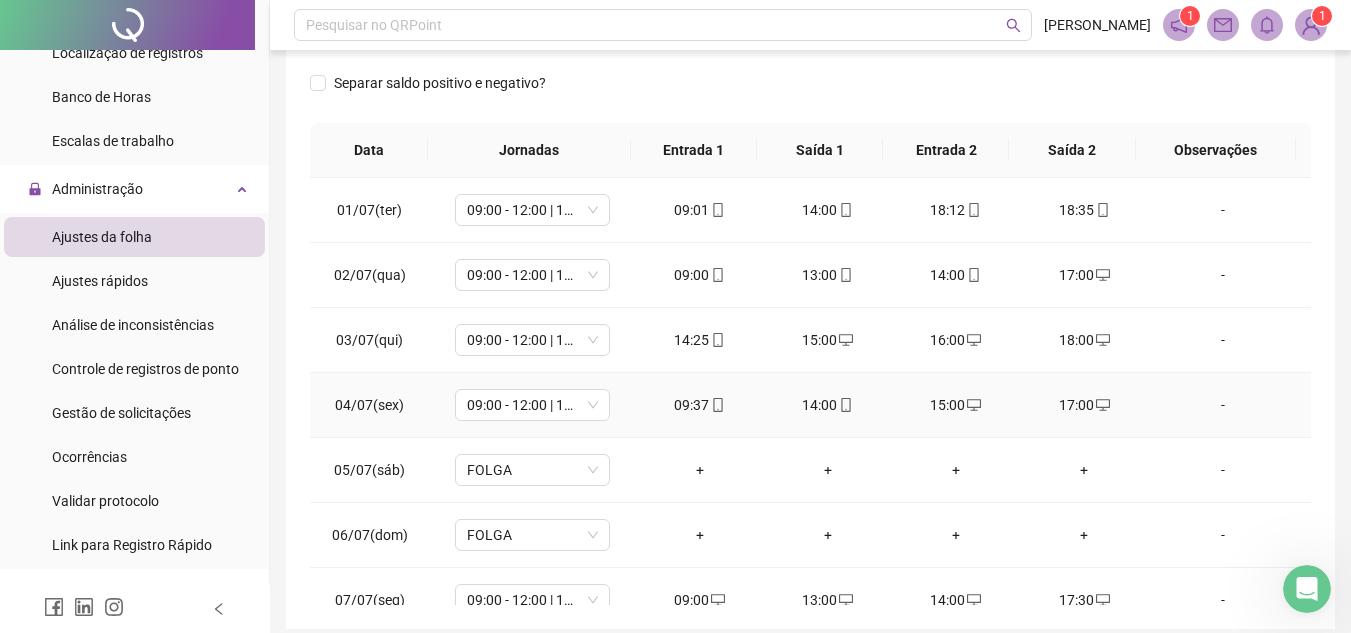 scroll, scrollTop: 389, scrollLeft: 0, axis: vertical 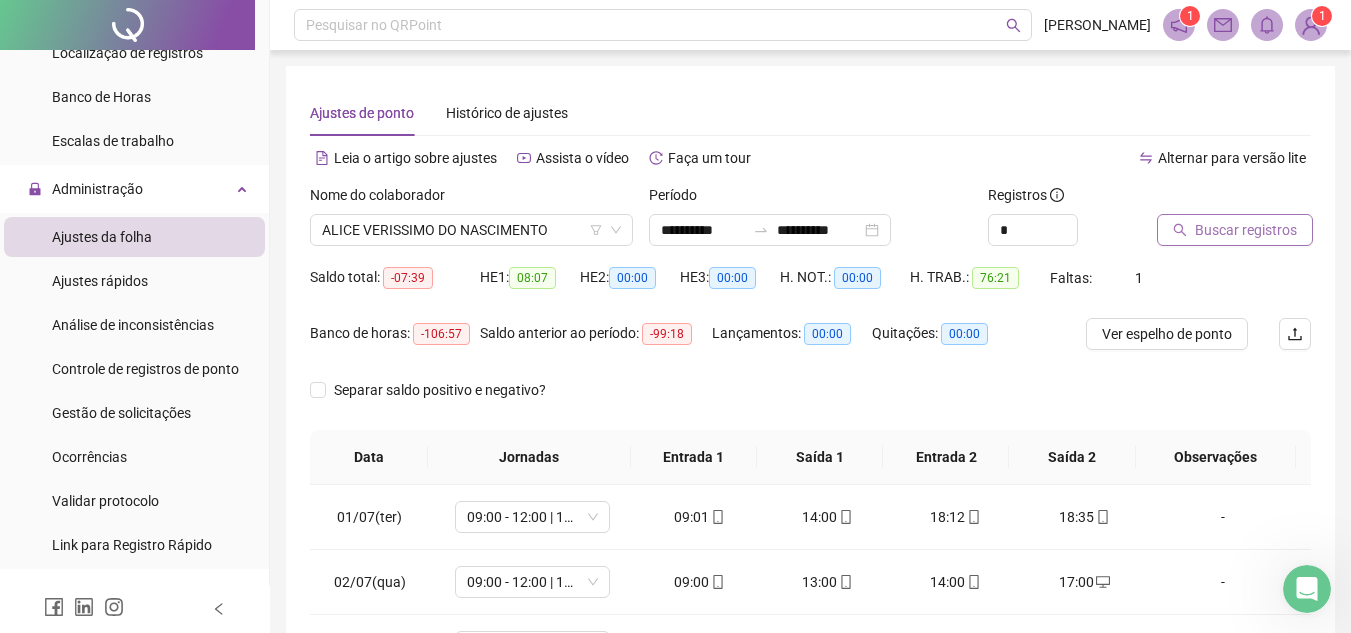 click on "Buscar registros" at bounding box center (1246, 230) 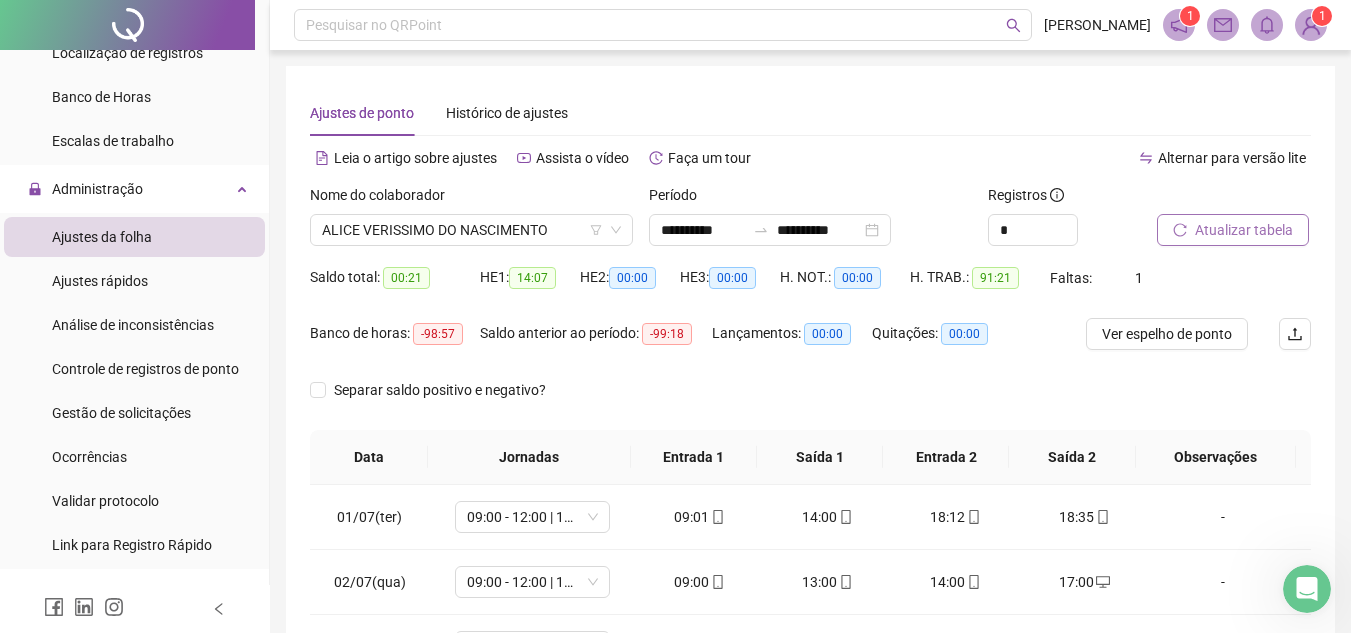 scroll, scrollTop: 389, scrollLeft: 0, axis: vertical 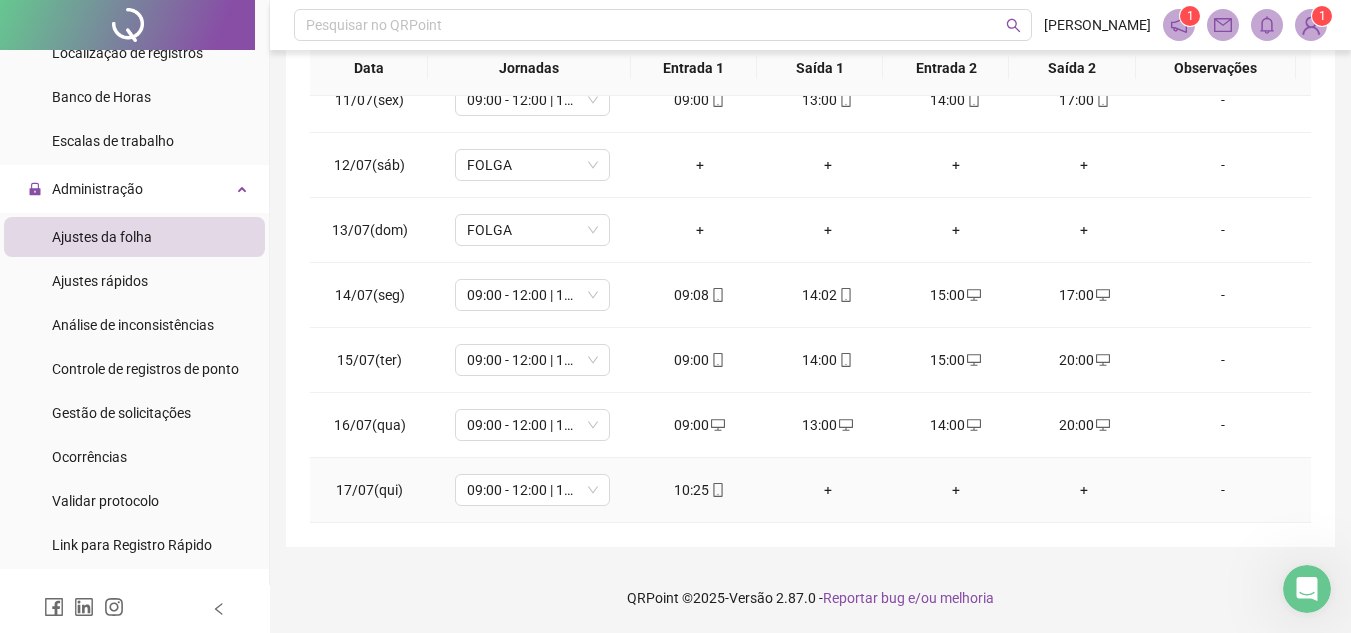 click on "+" at bounding box center [828, 490] 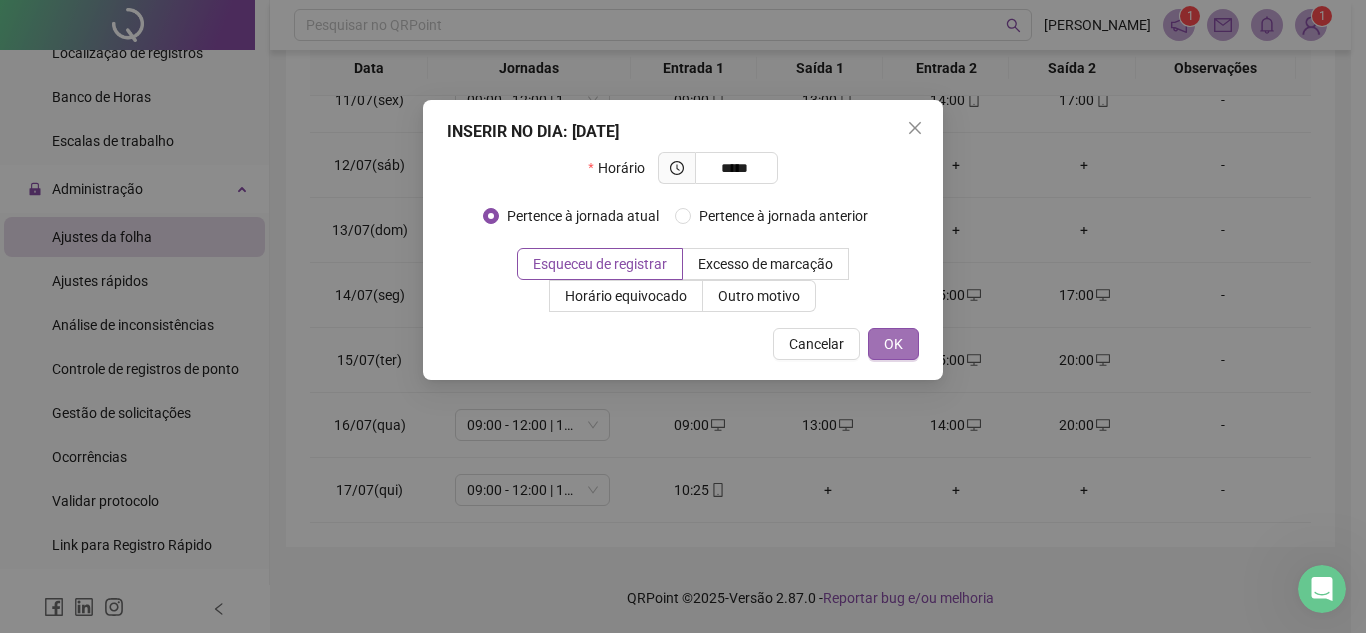 type on "*****" 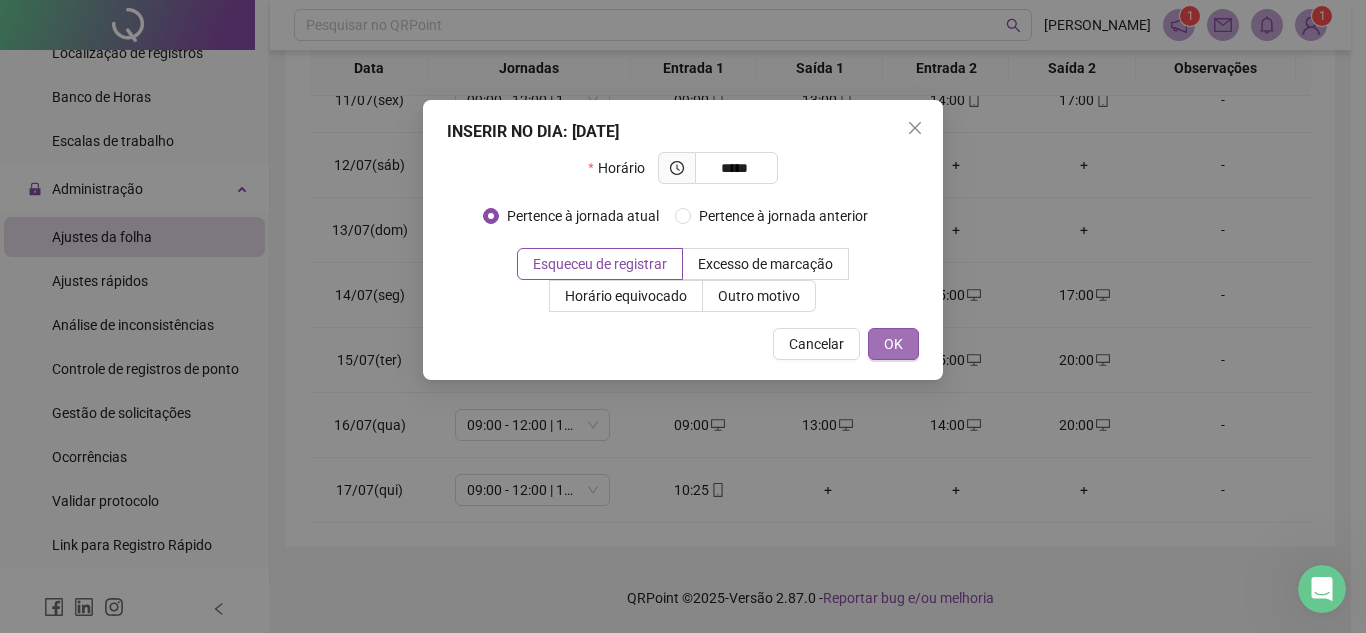 click on "OK" at bounding box center (893, 344) 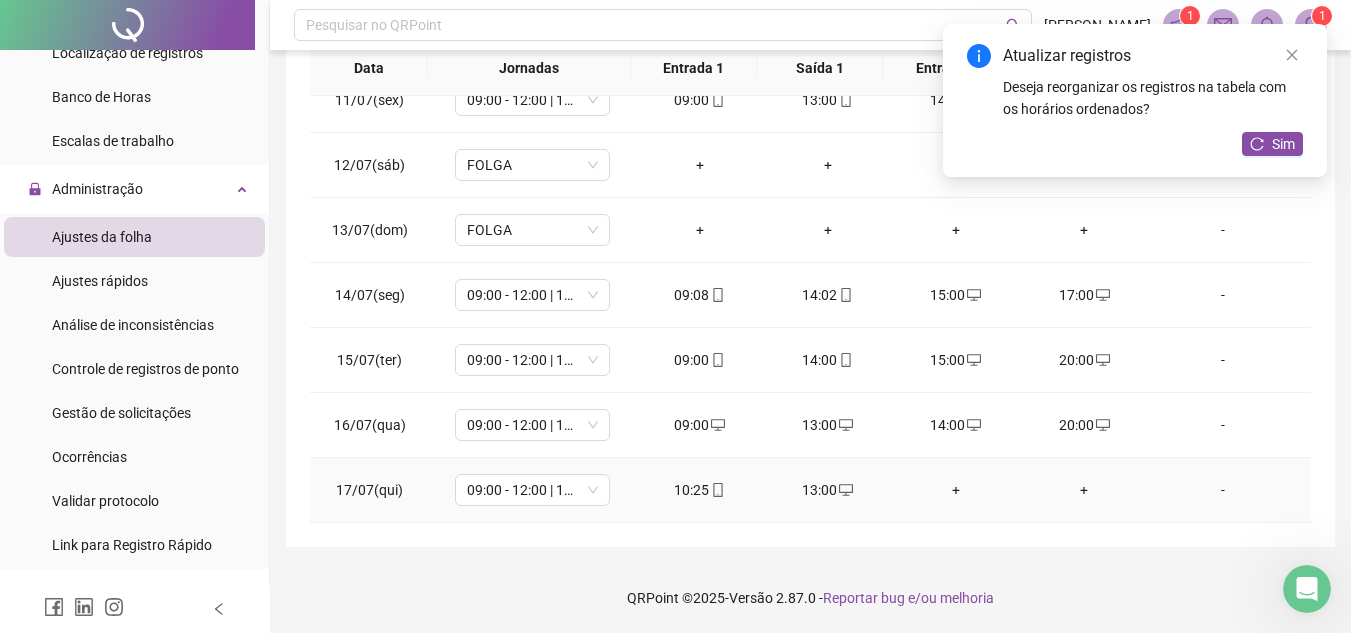 click on "+" at bounding box center (956, 490) 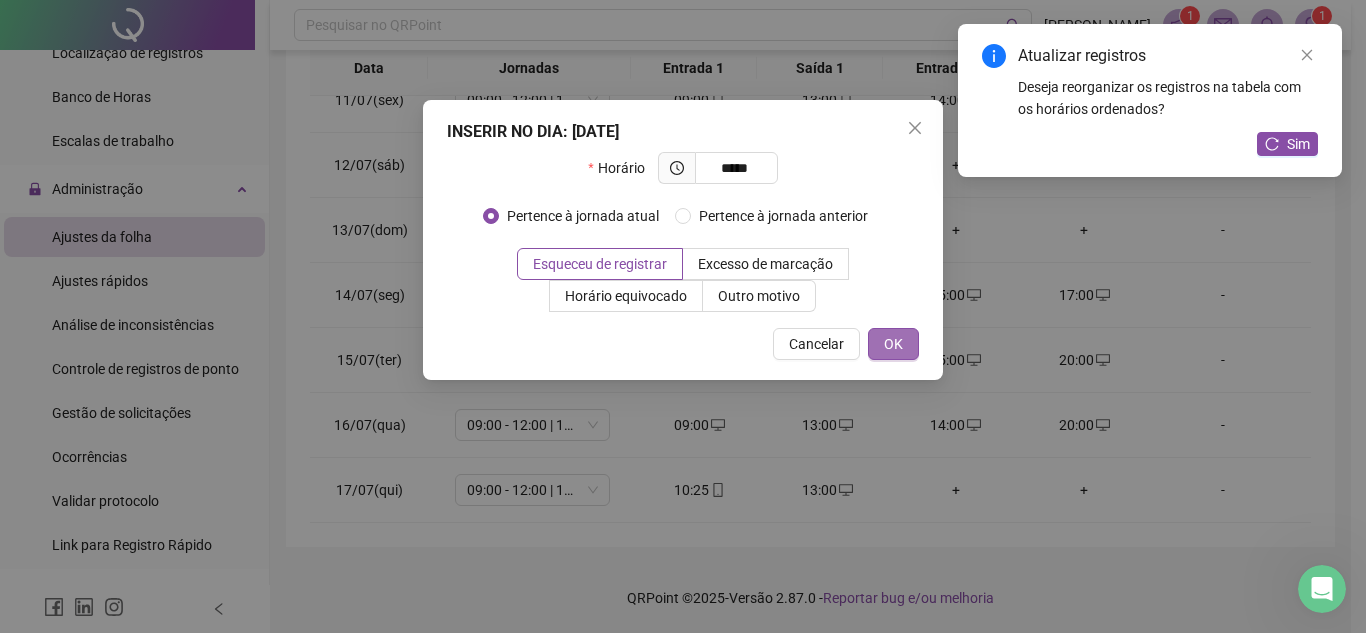 type on "*****" 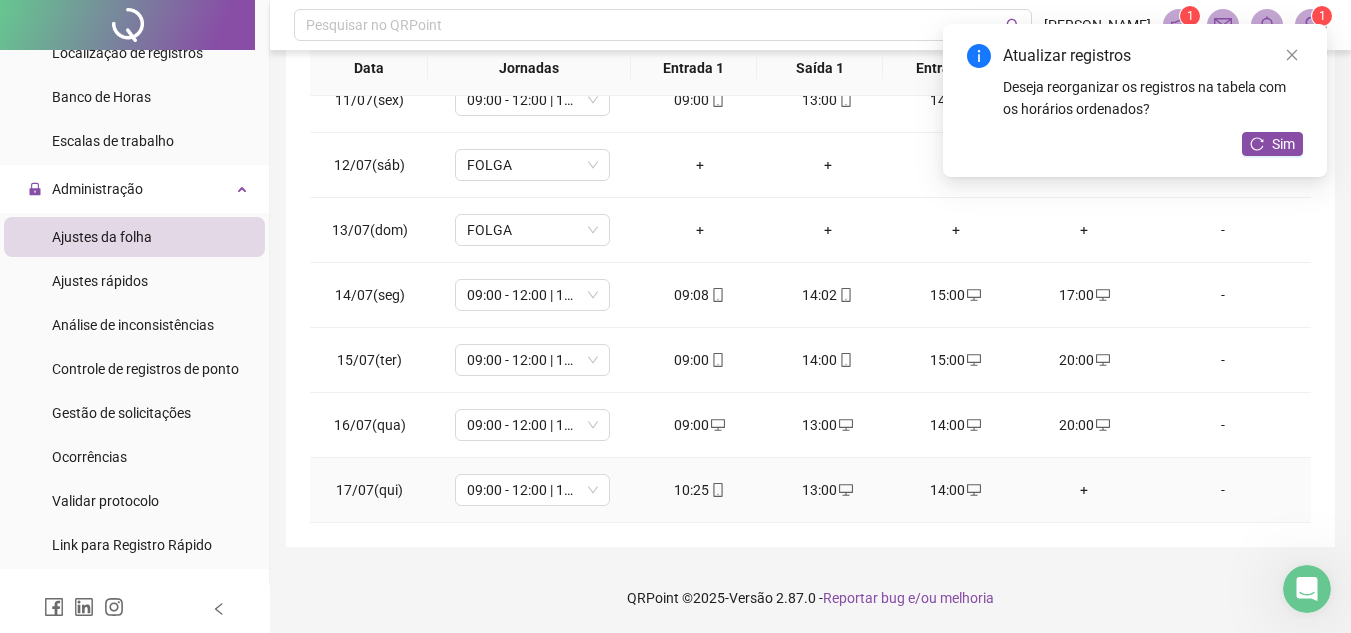 scroll, scrollTop: 0, scrollLeft: 0, axis: both 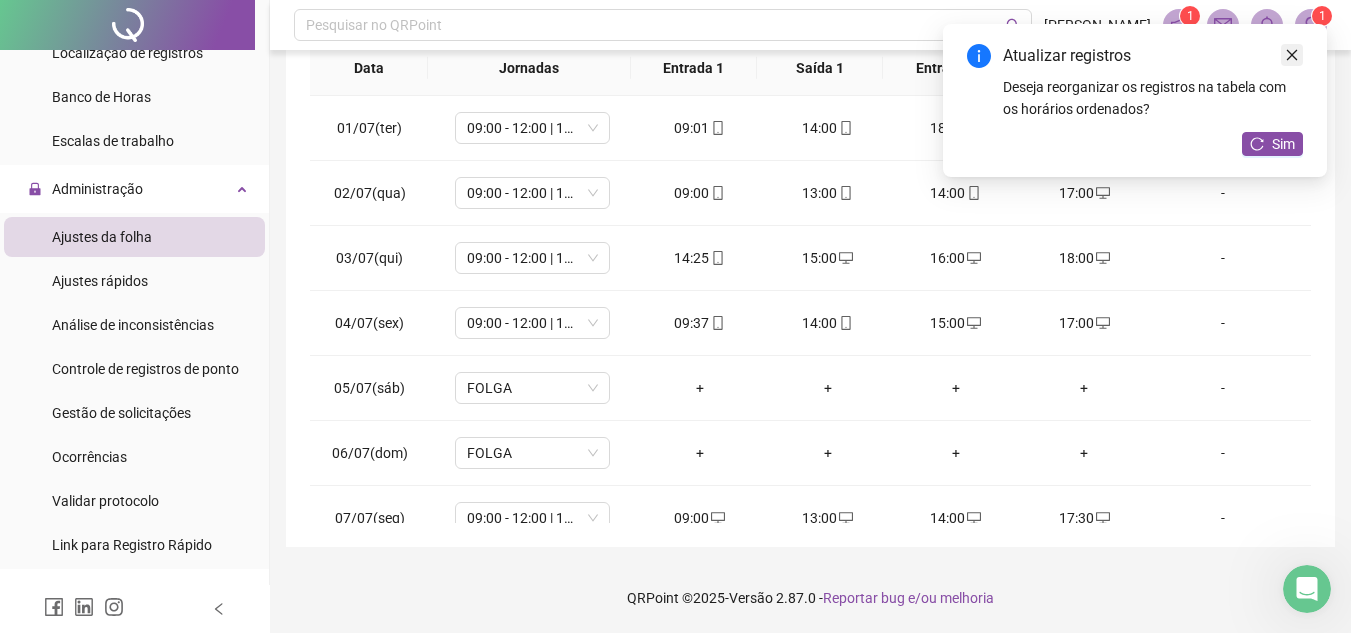 click at bounding box center (1292, 55) 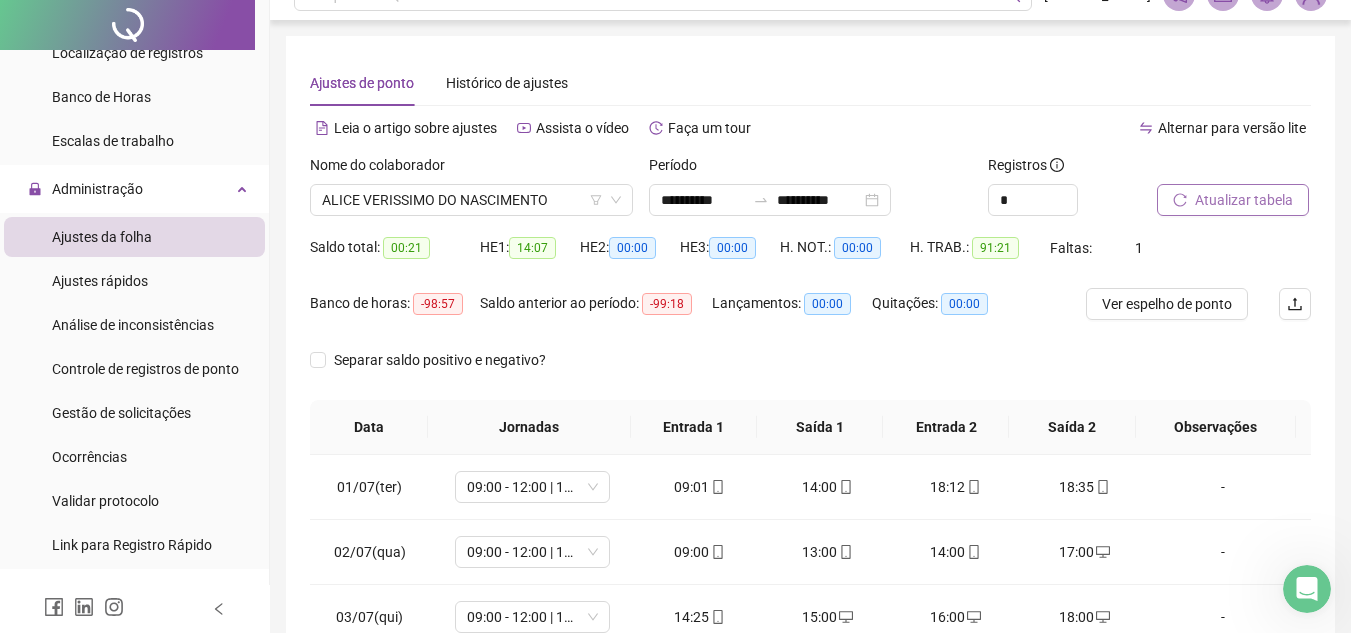 scroll, scrollTop: 0, scrollLeft: 0, axis: both 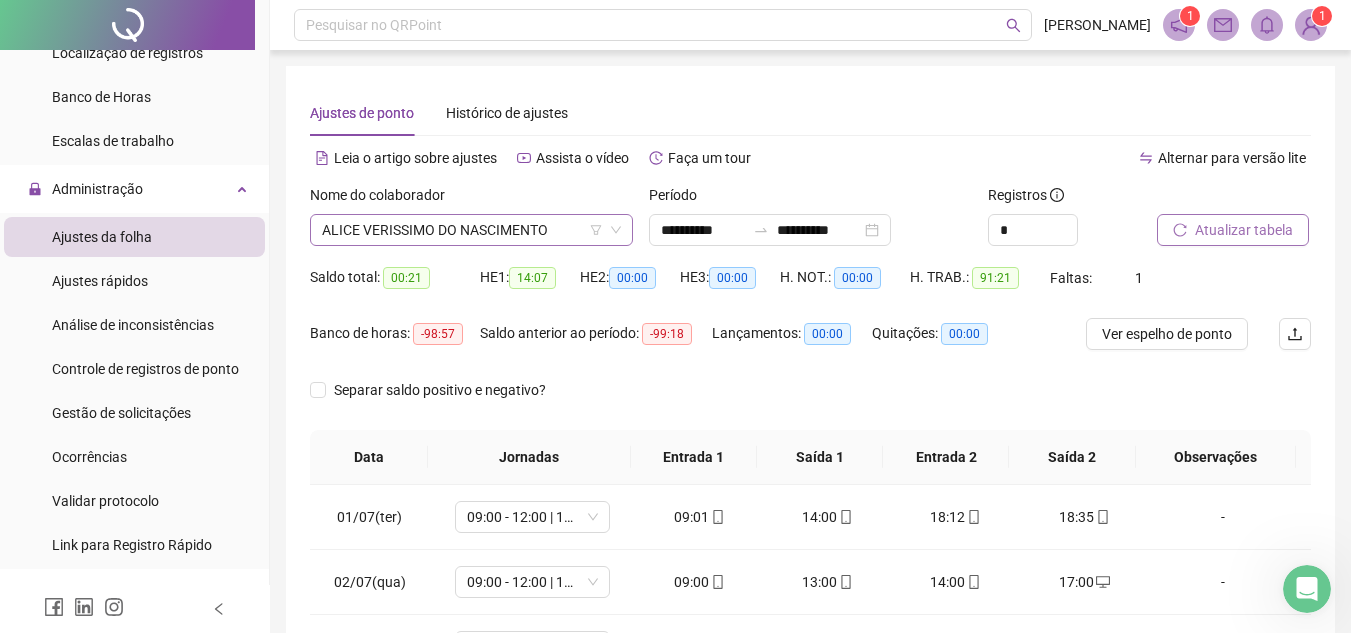 click on "ALICE VERISSIMO DO NASCIMENTO" at bounding box center (471, 230) 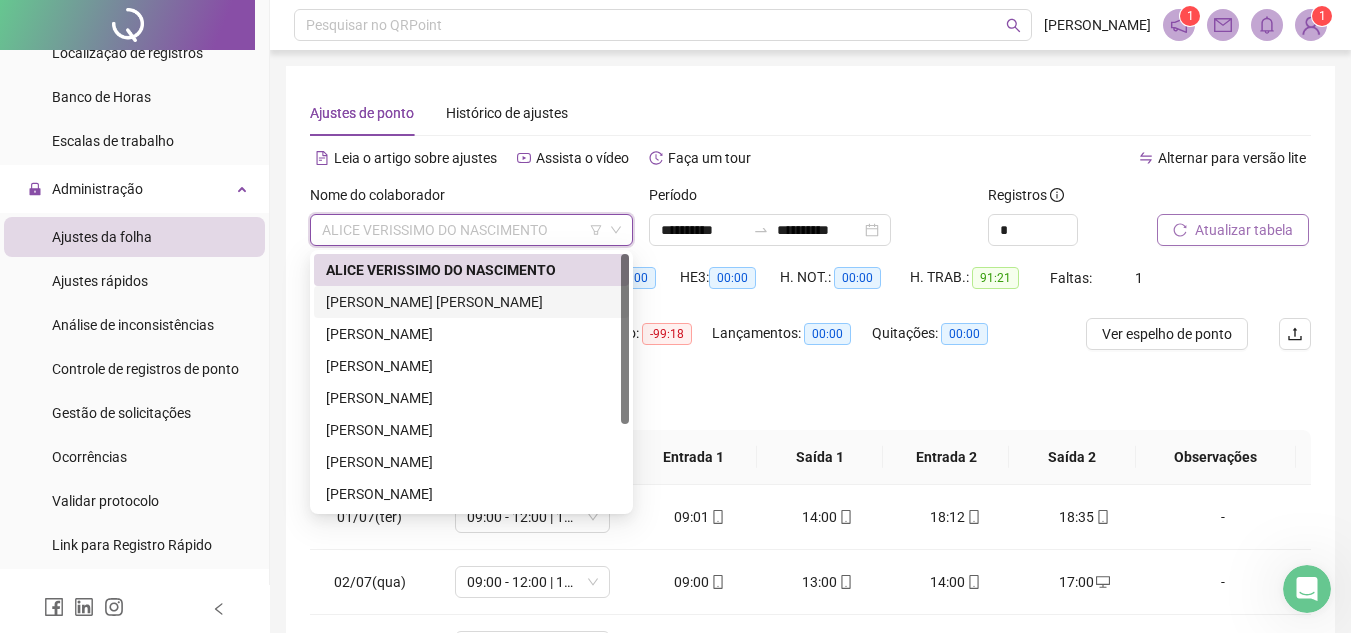 click on "[PERSON_NAME] [PERSON_NAME]" at bounding box center [471, 302] 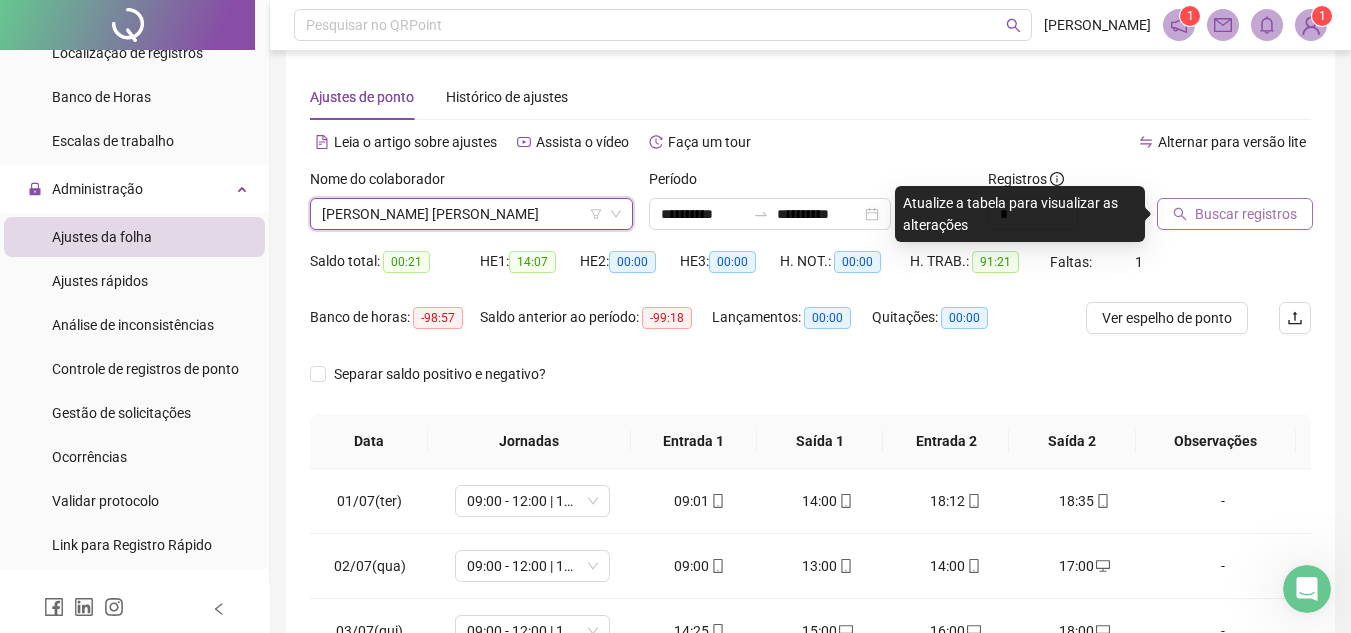 scroll, scrollTop: 0, scrollLeft: 0, axis: both 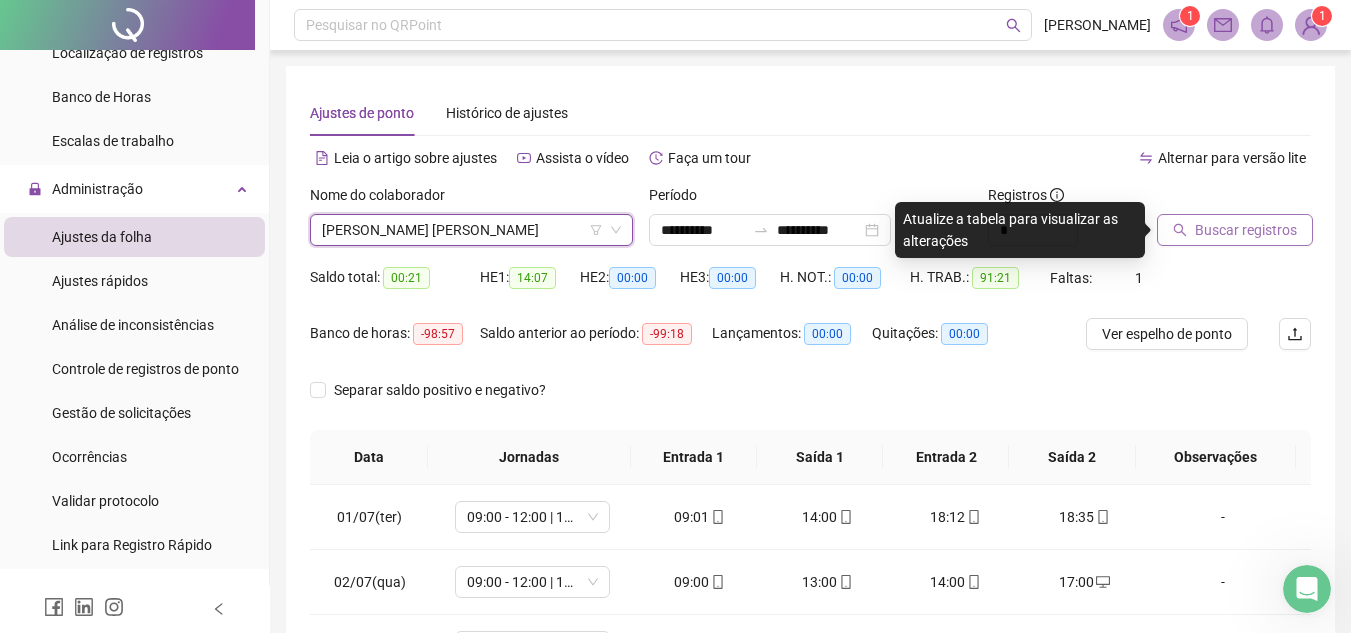 click on "Buscar registros" at bounding box center [1246, 230] 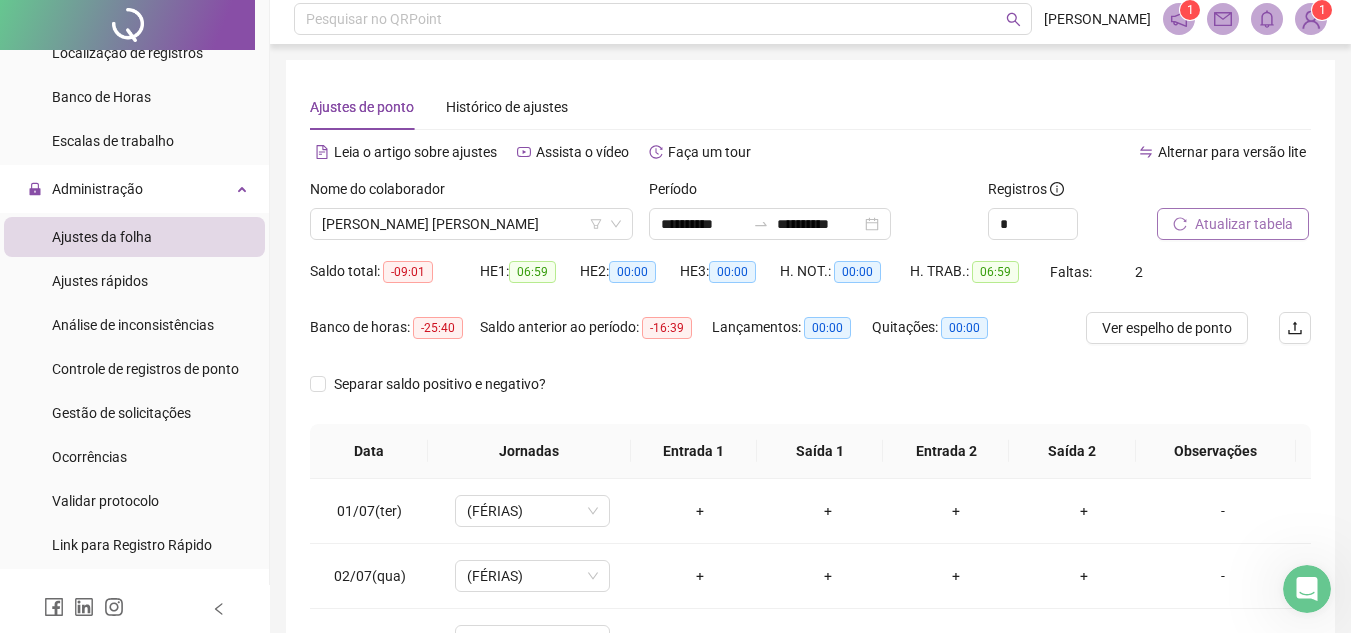 scroll, scrollTop: 389, scrollLeft: 0, axis: vertical 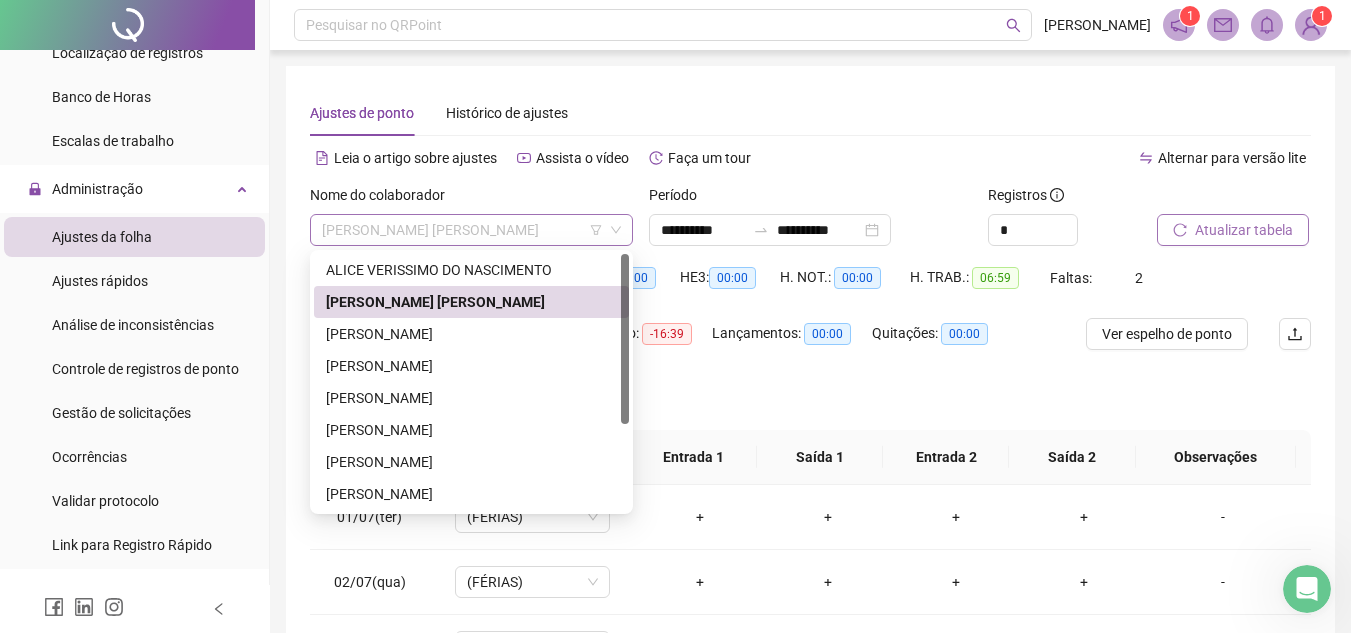 click on "[PERSON_NAME] [PERSON_NAME]" at bounding box center [471, 230] 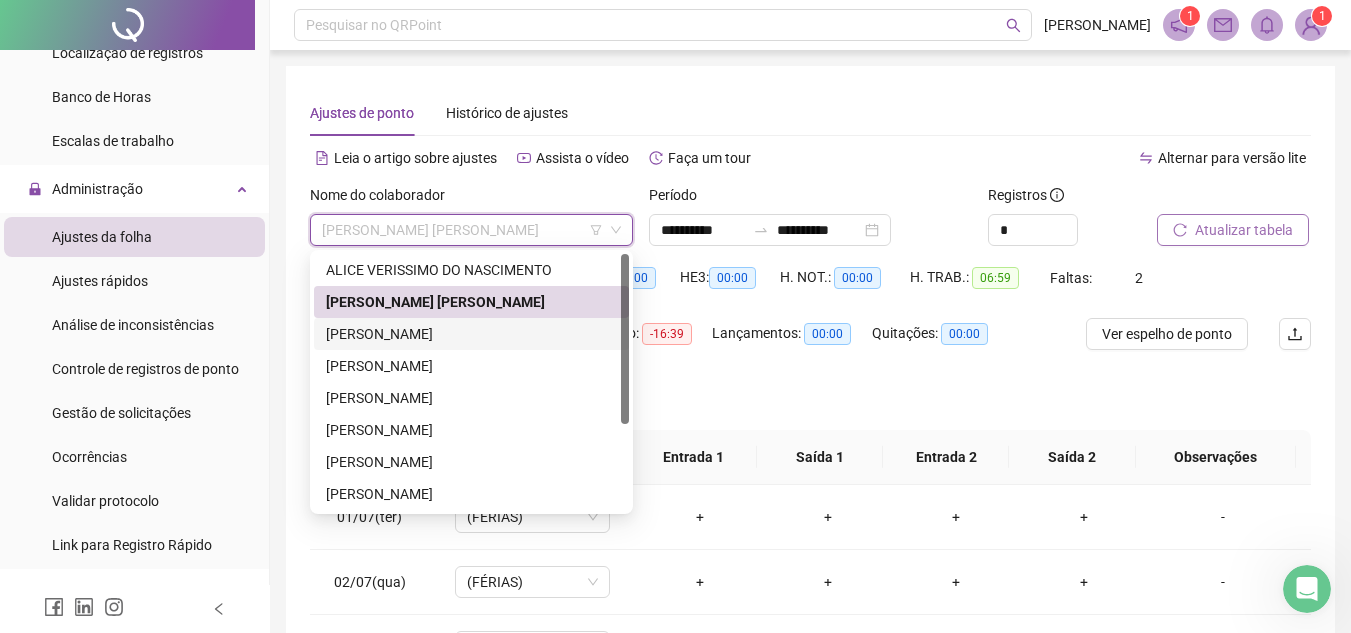 drag, startPoint x: 419, startPoint y: 328, endPoint x: 441, endPoint y: 337, distance: 23.769728 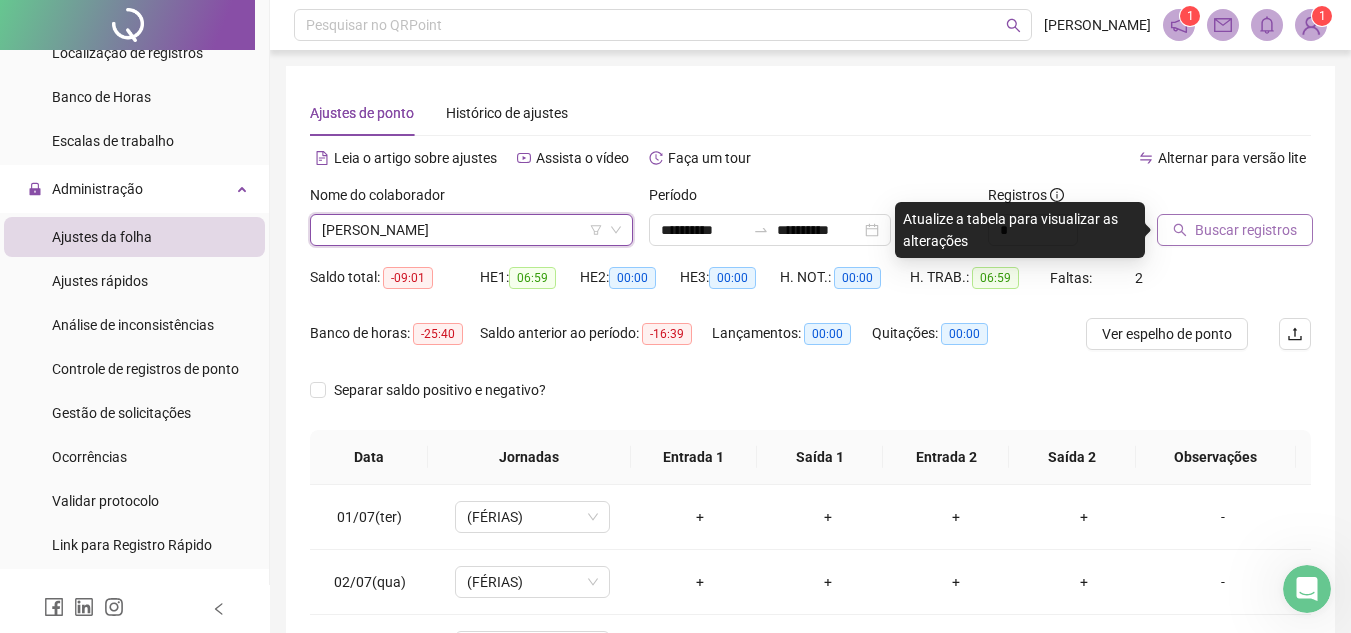 click on "Buscar registros" at bounding box center [1246, 230] 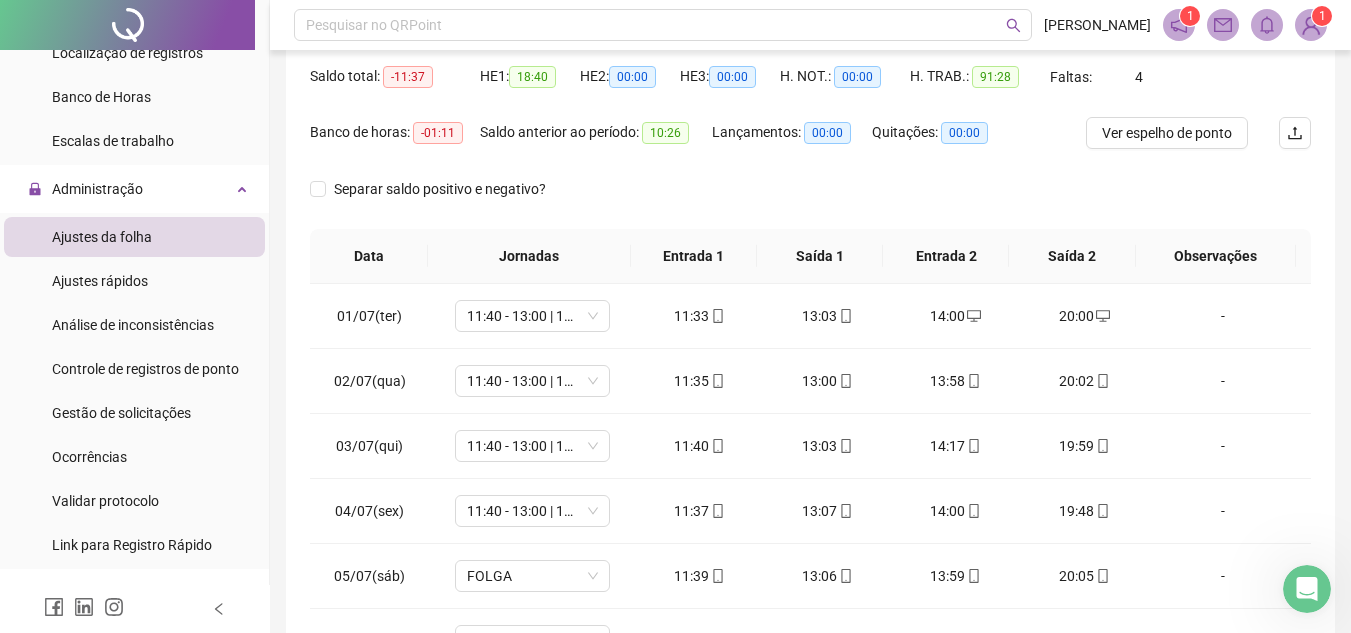 scroll, scrollTop: 389, scrollLeft: 0, axis: vertical 